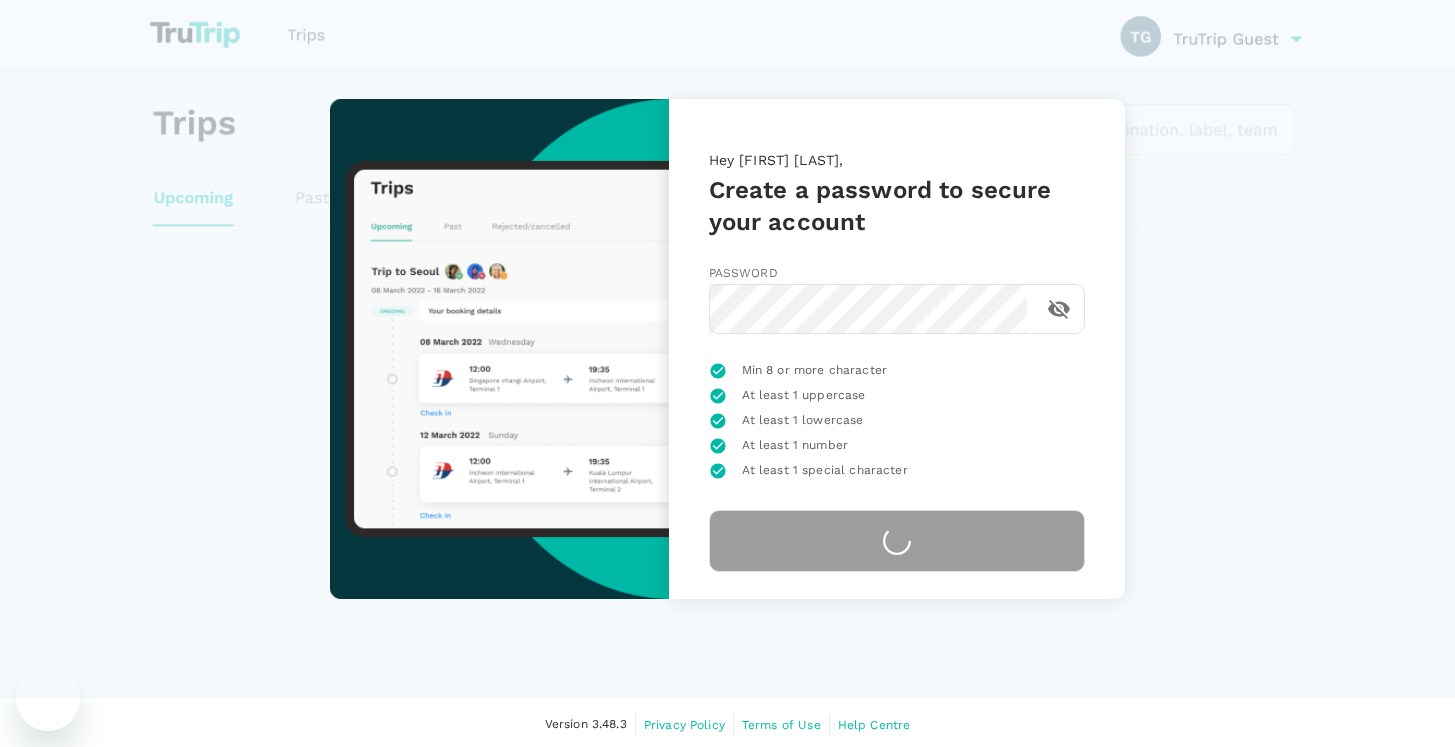 scroll, scrollTop: 0, scrollLeft: 0, axis: both 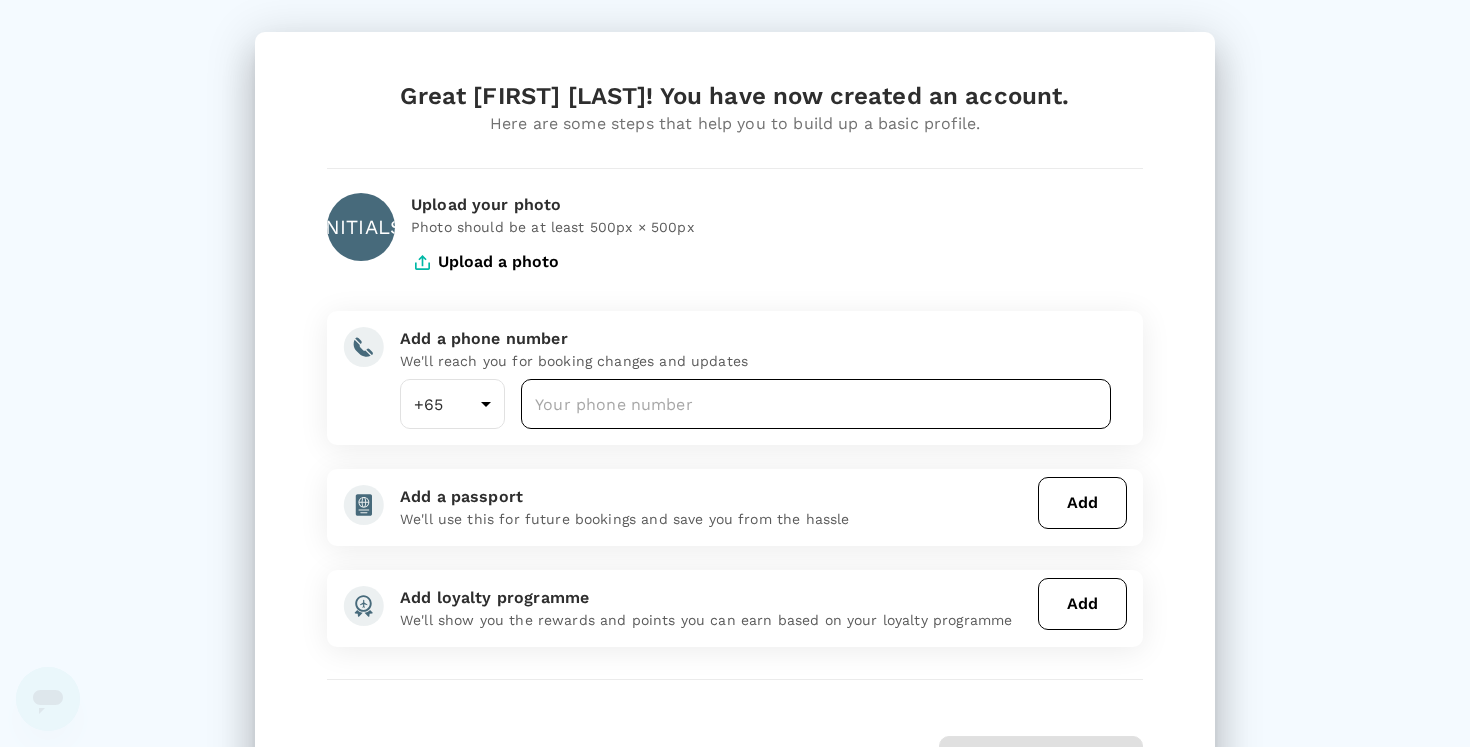 click at bounding box center (816, 404) 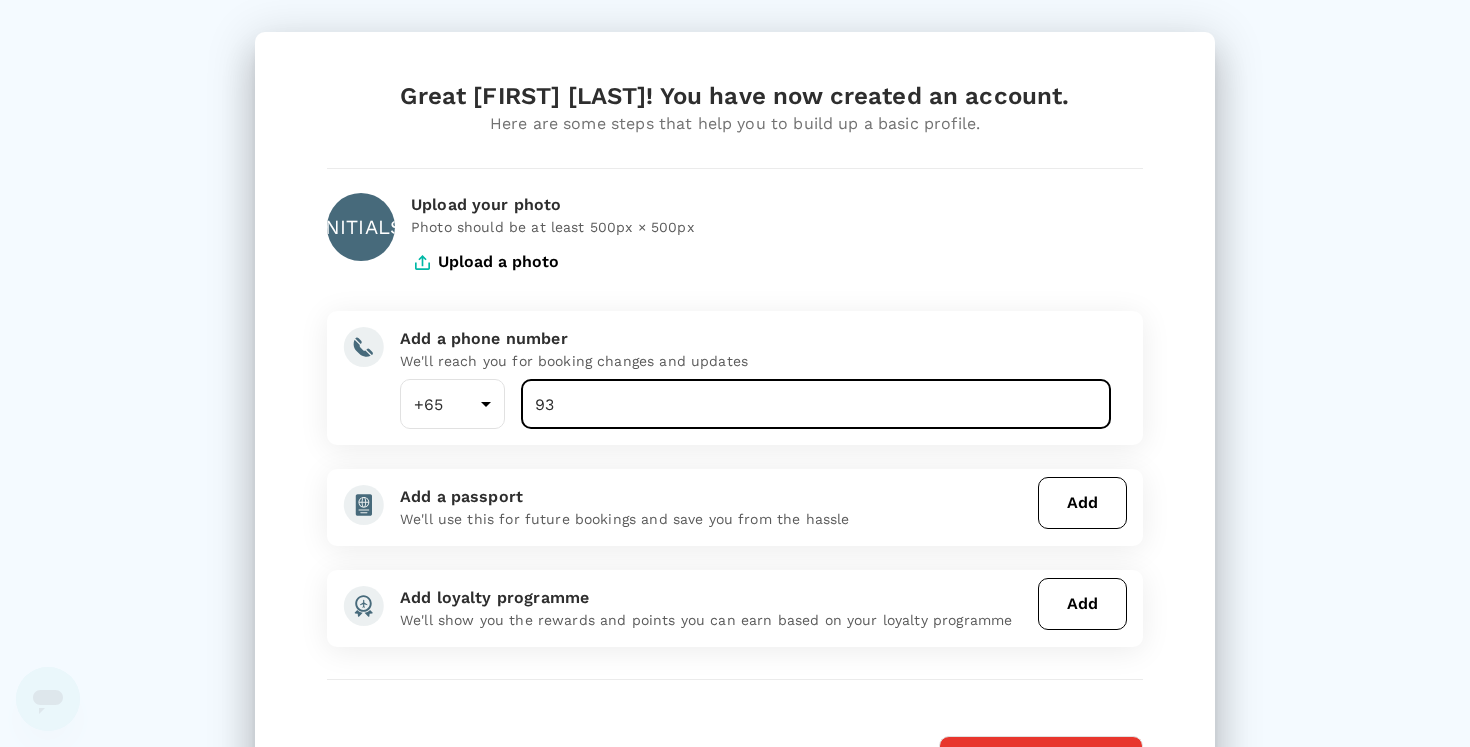 type on "9" 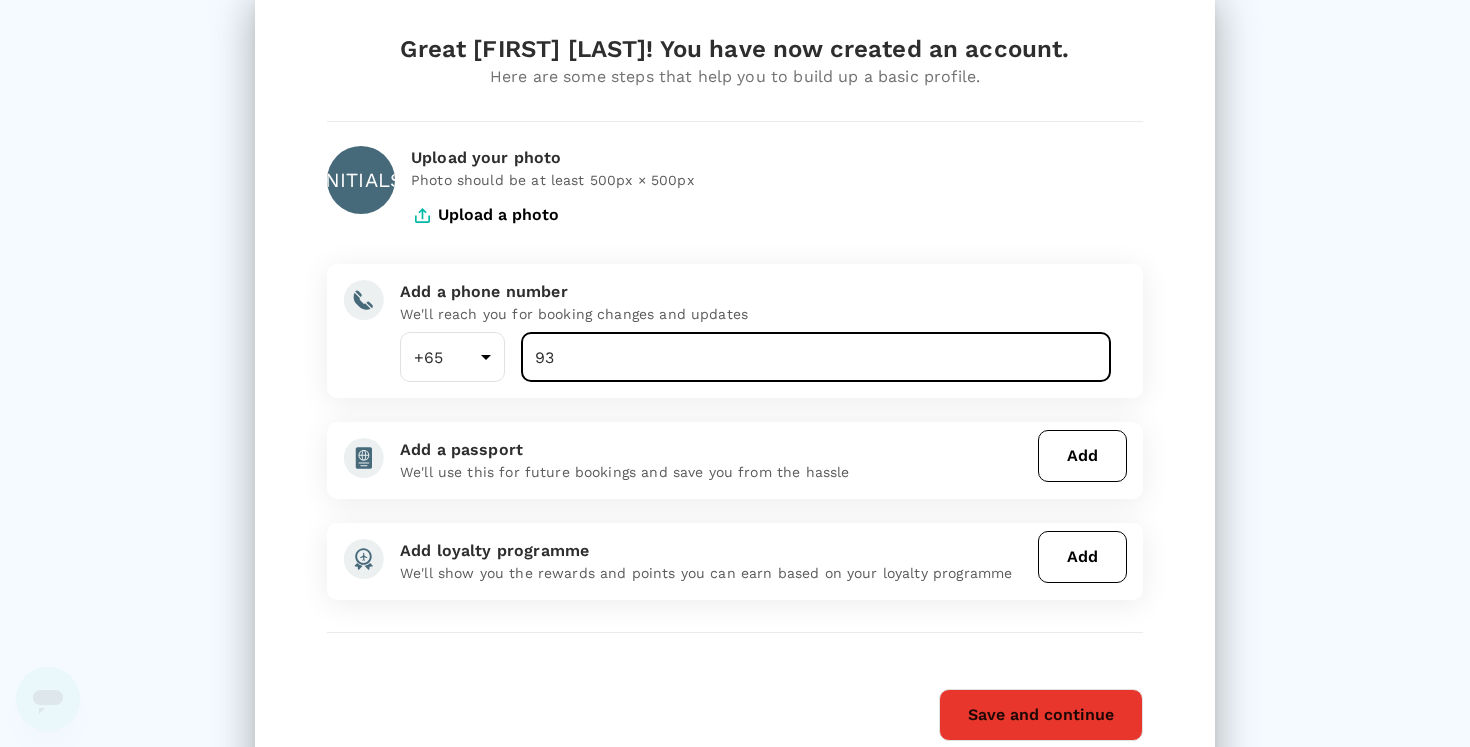 scroll, scrollTop: 19, scrollLeft: 0, axis: vertical 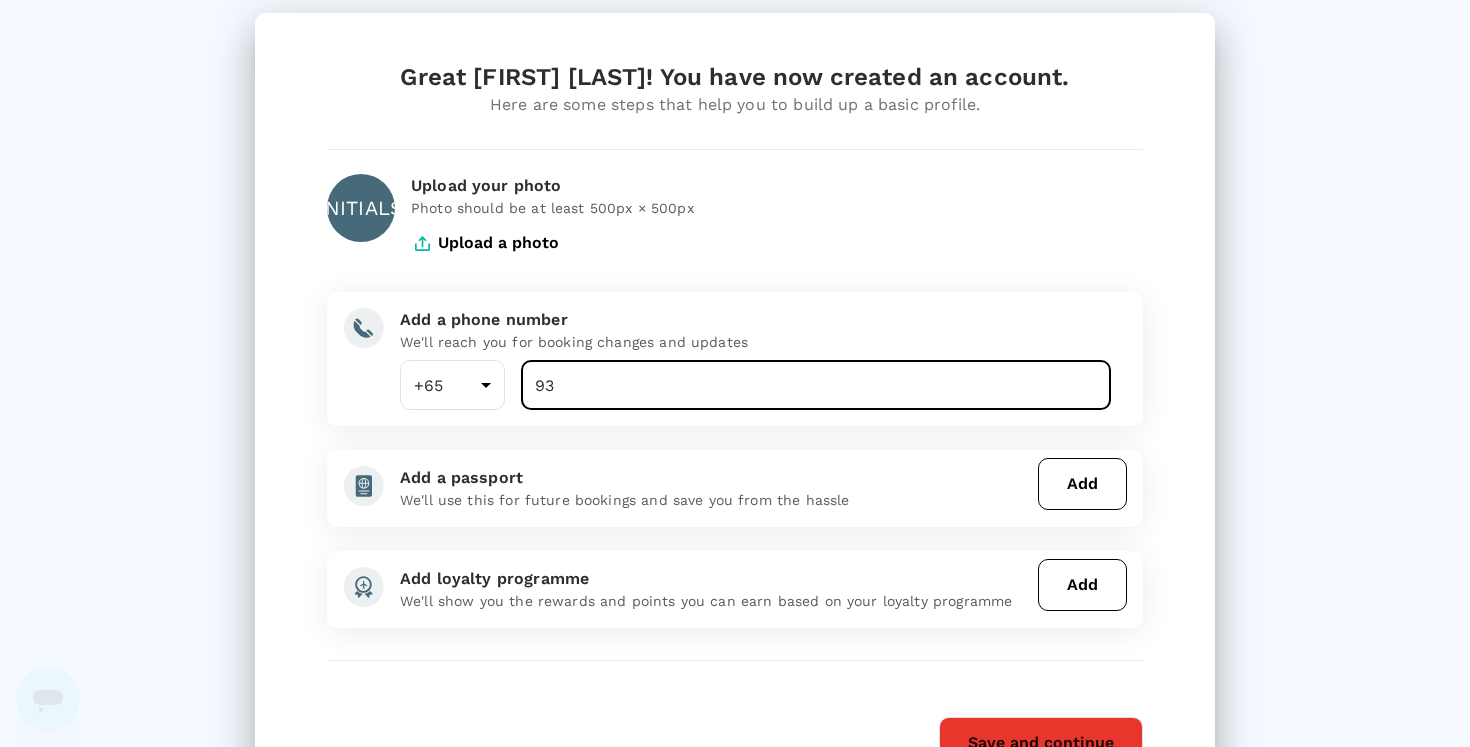type on "[POSTAL_CODE]" 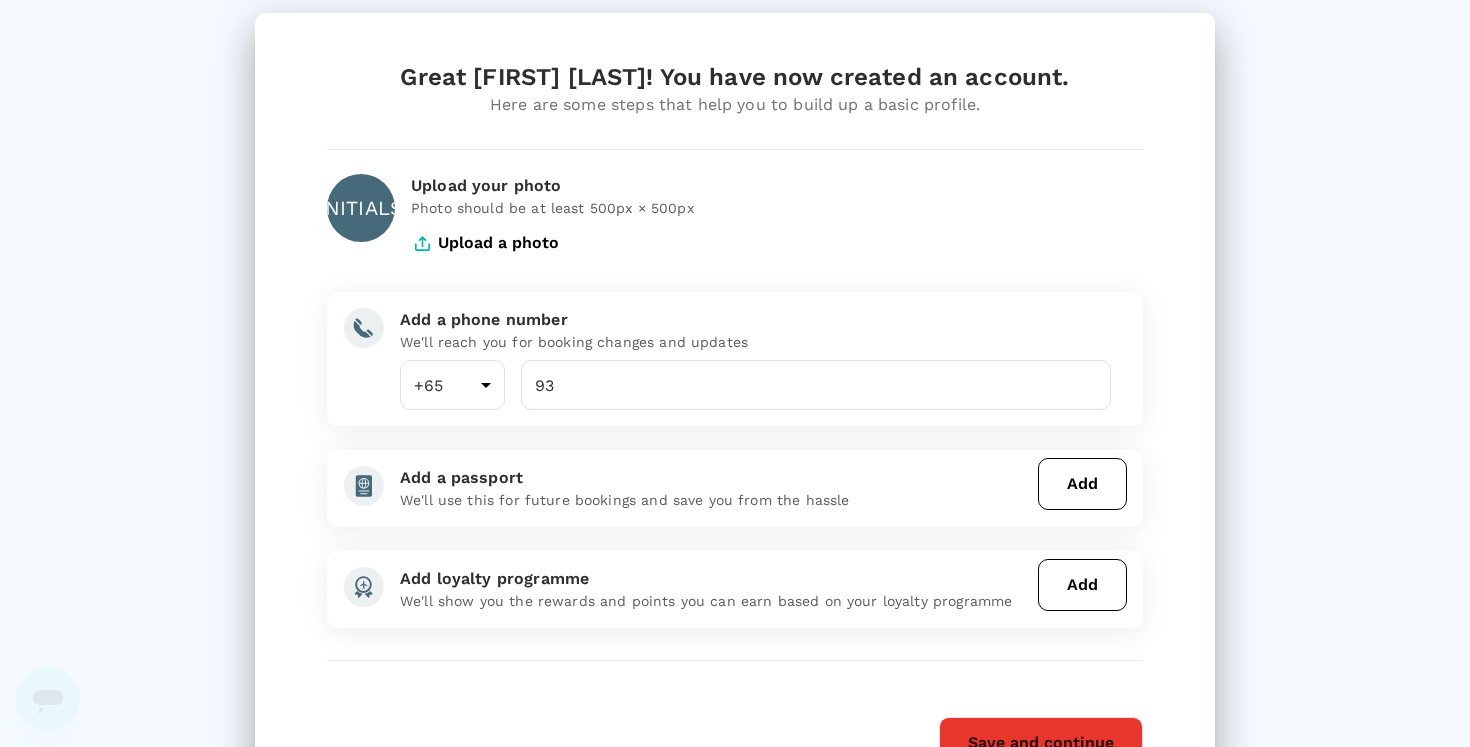 click on "Add" at bounding box center [1082, 484] 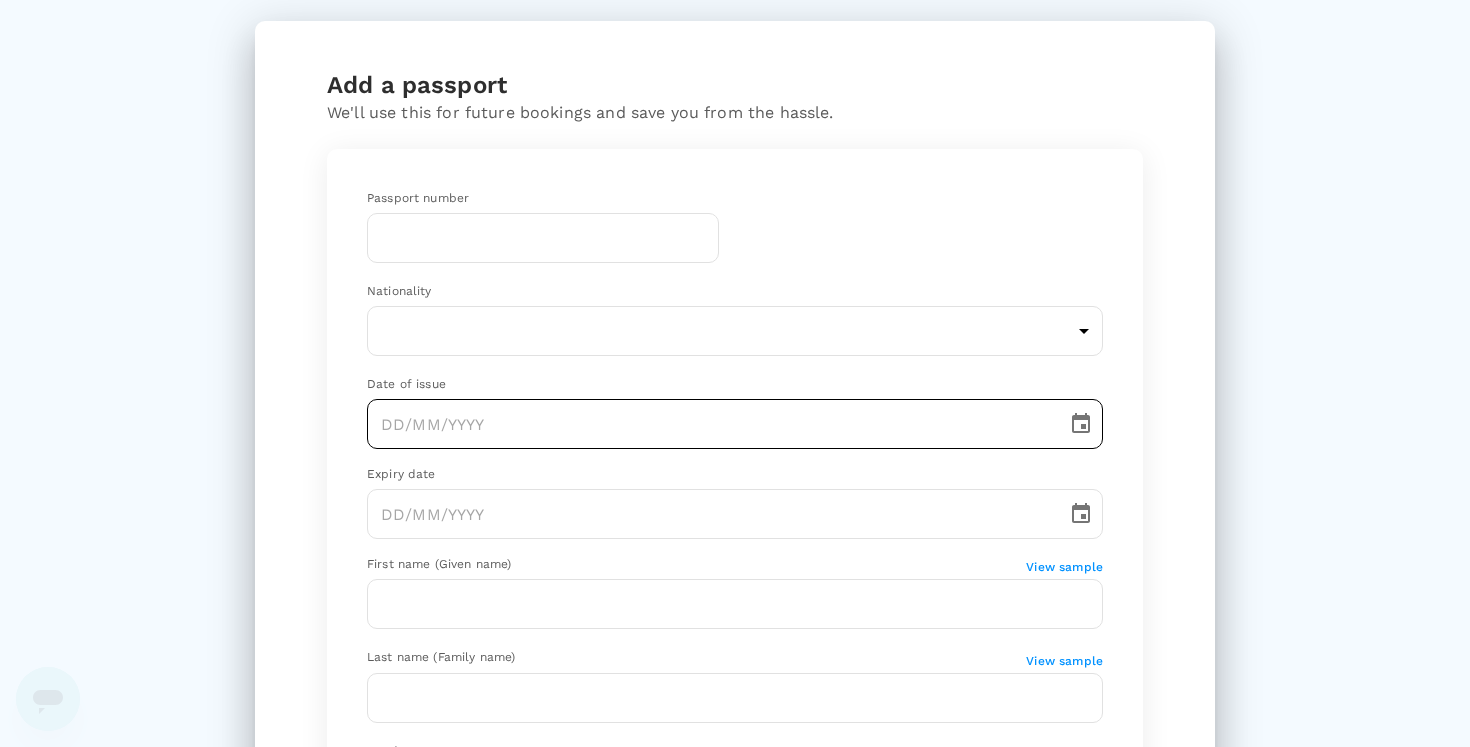 scroll, scrollTop: 0, scrollLeft: 0, axis: both 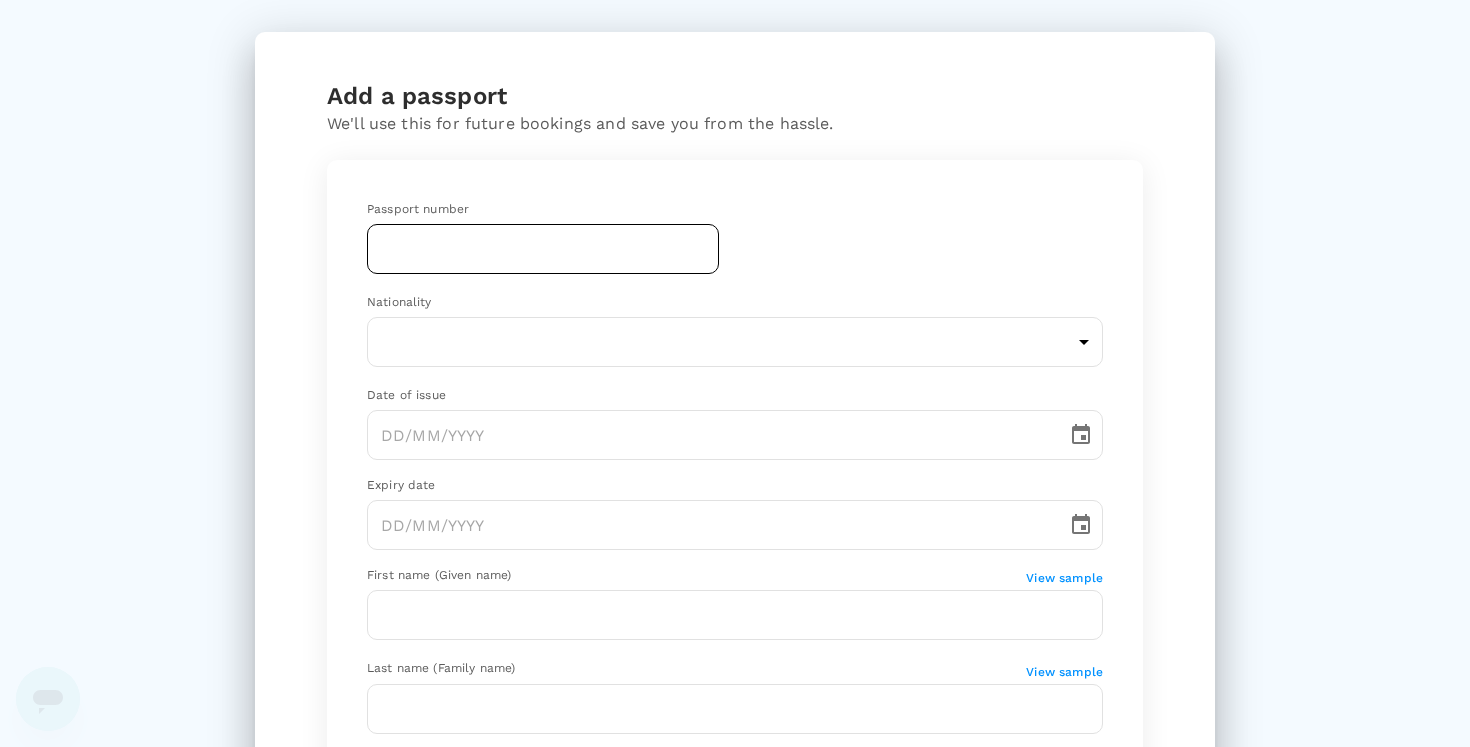 click at bounding box center (543, 249) 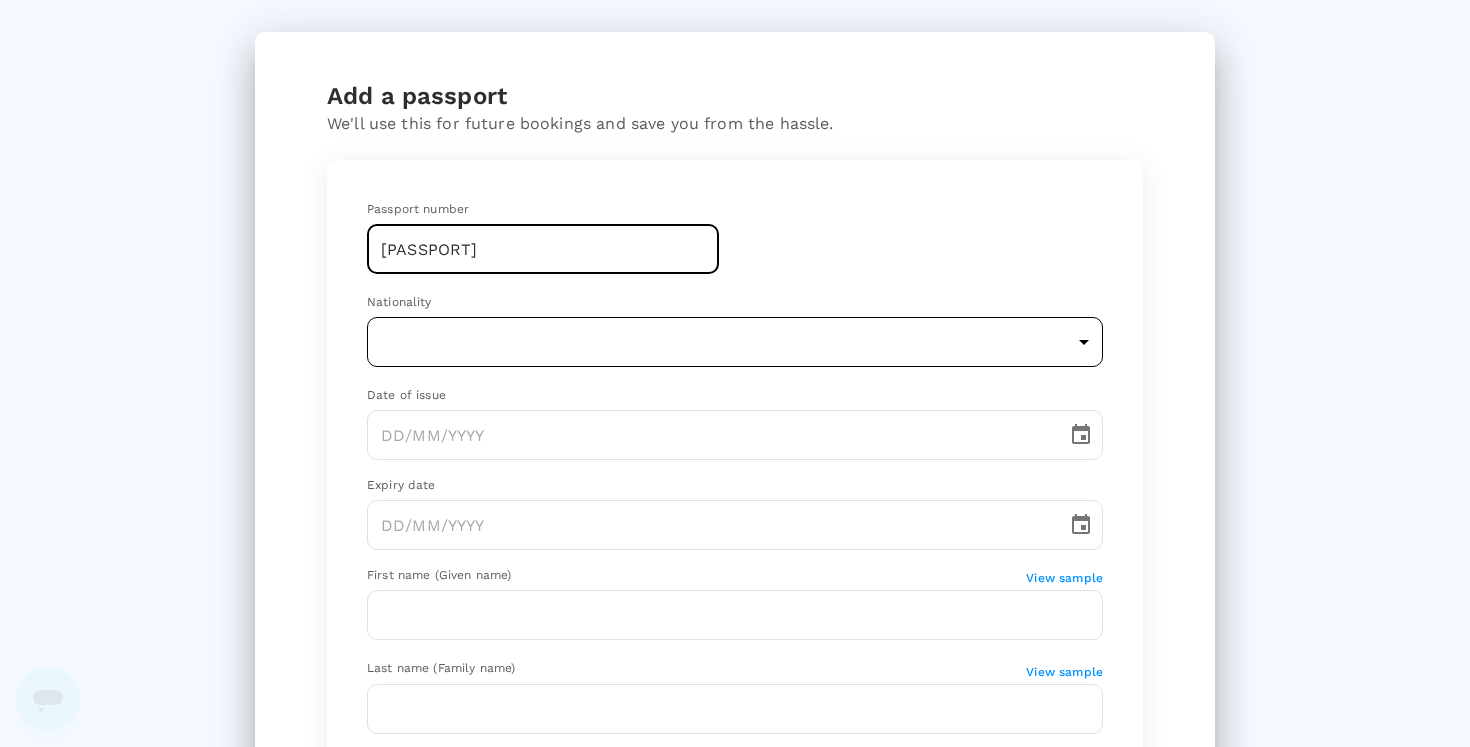 type on "[PASSPORT]" 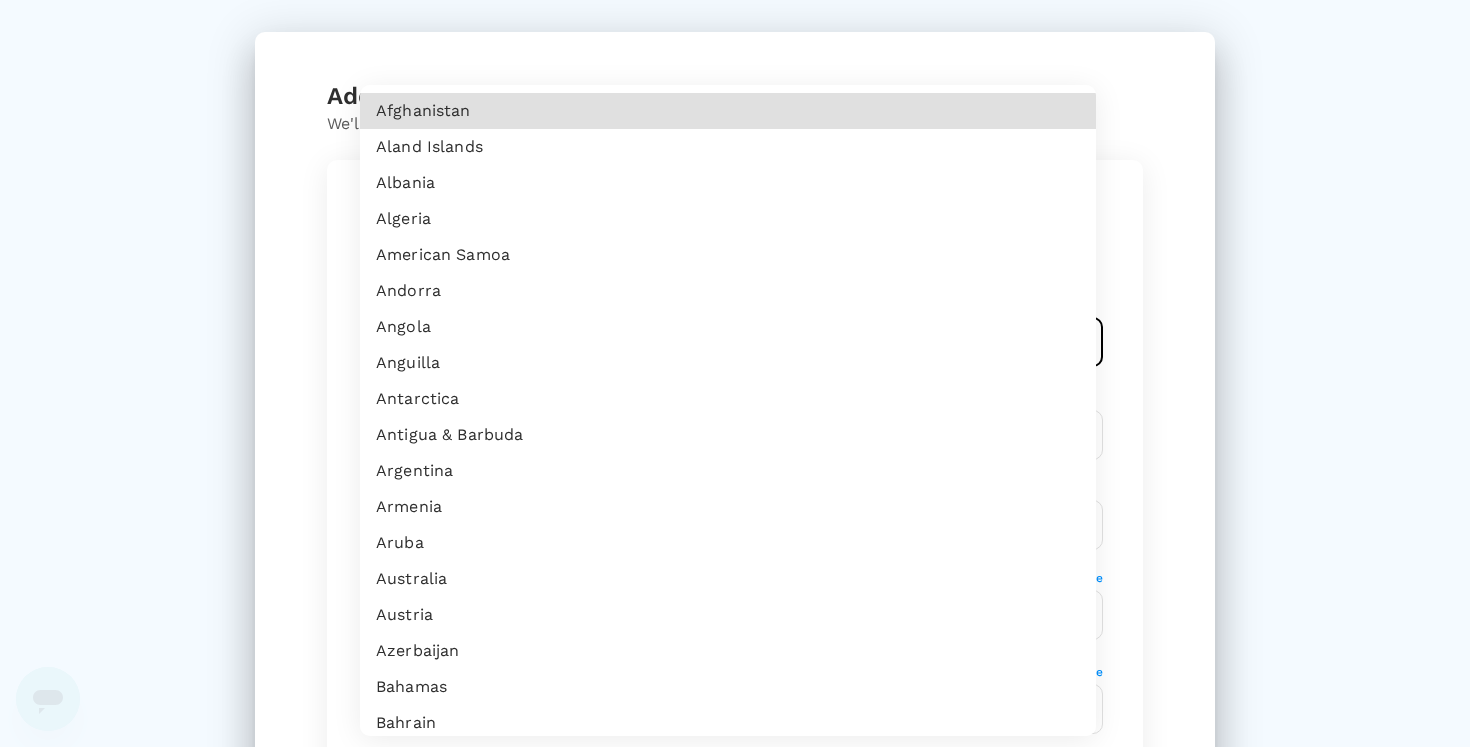 type 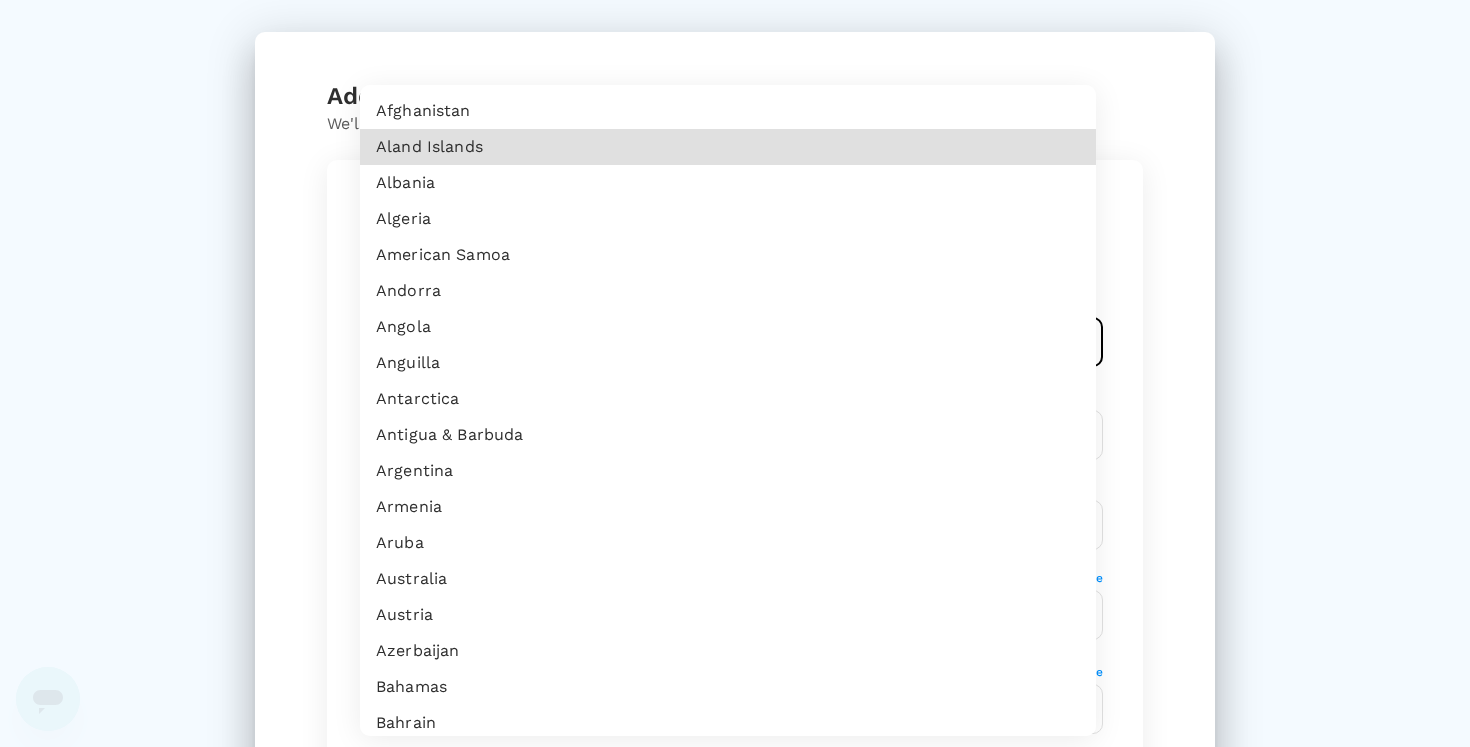 type 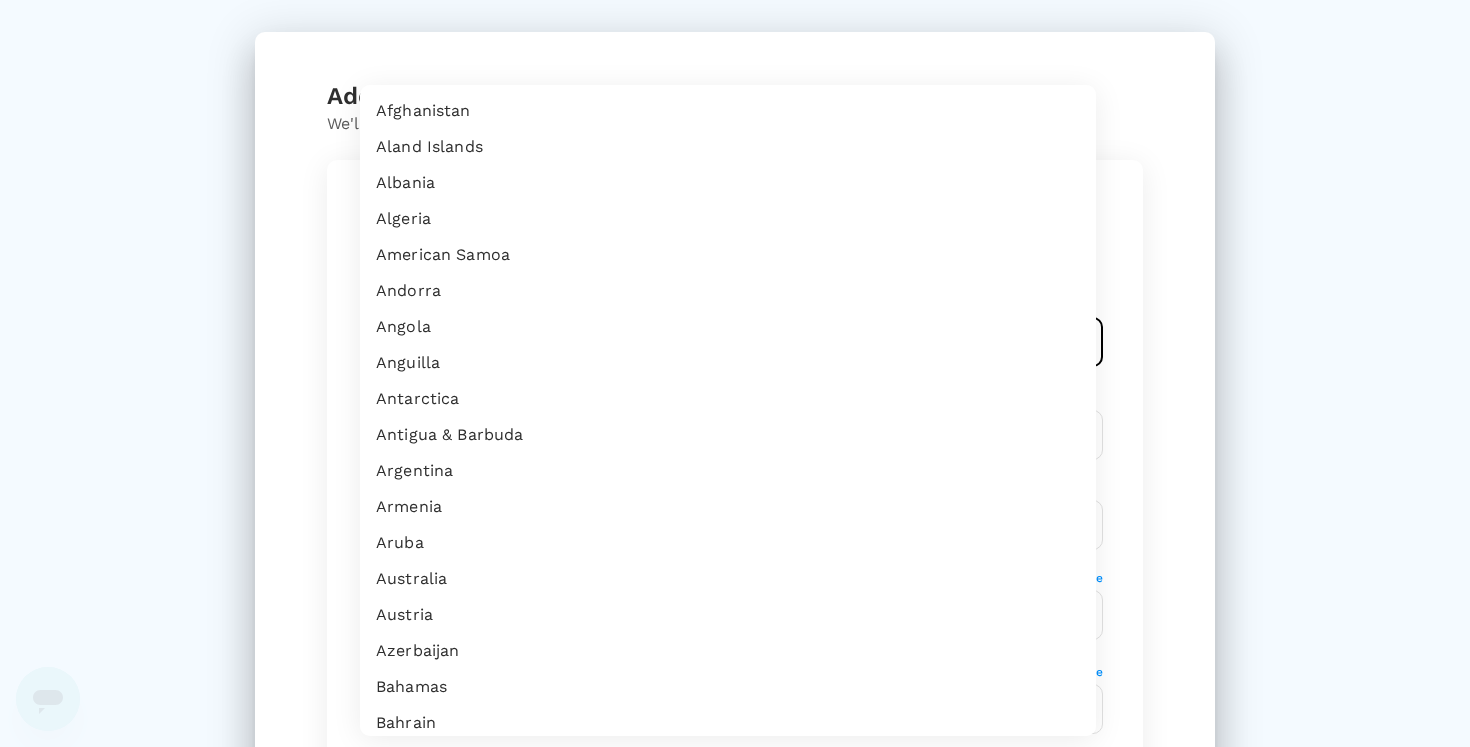 scroll, scrollTop: 6288, scrollLeft: 0, axis: vertical 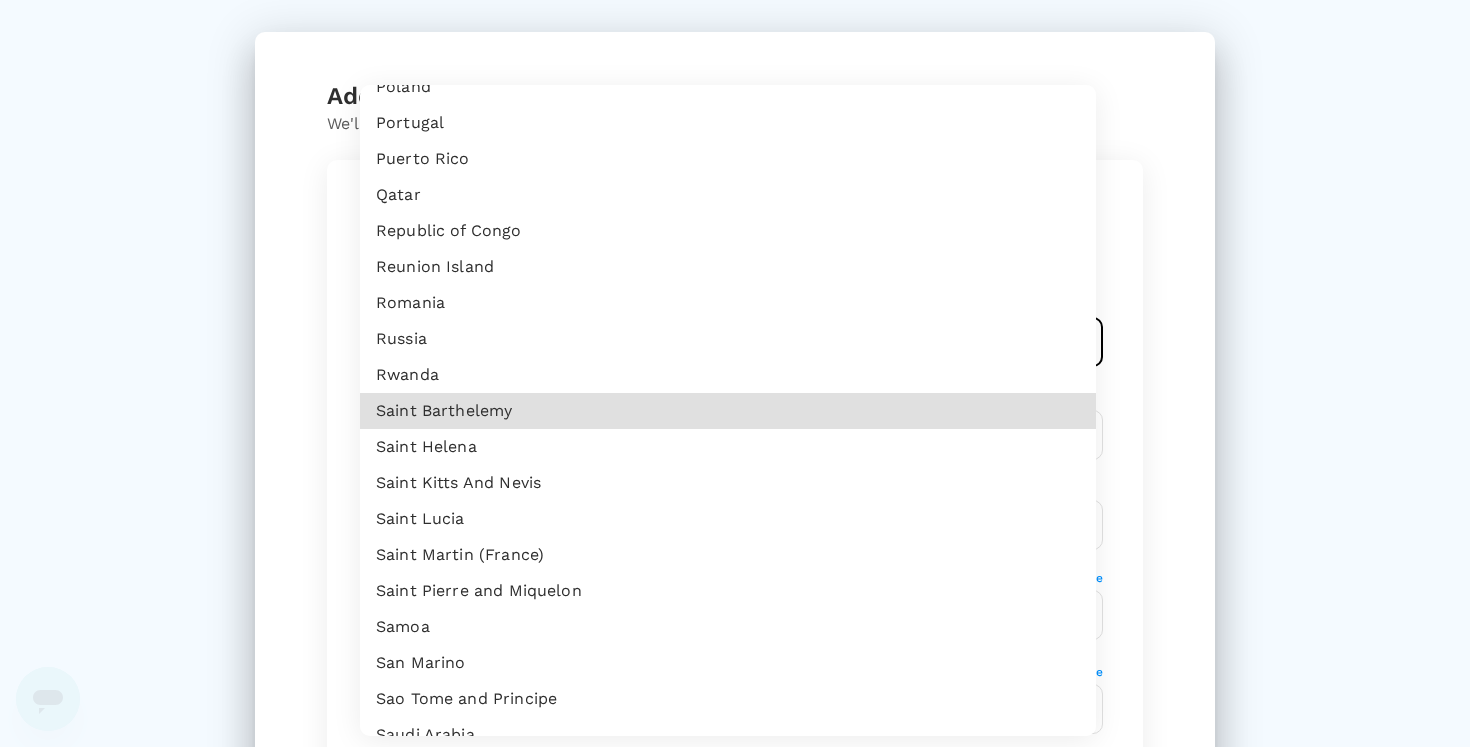 type 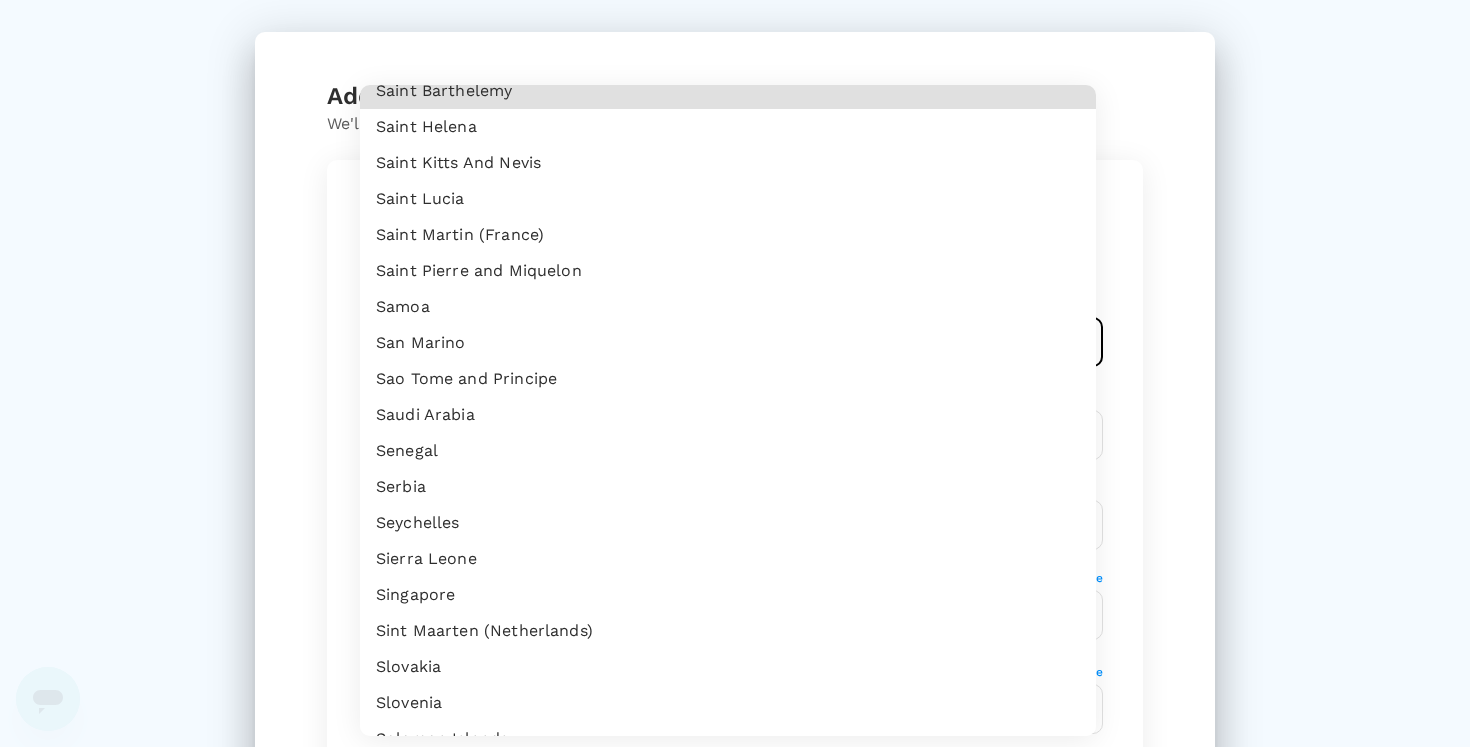 scroll, scrollTop: 6629, scrollLeft: 0, axis: vertical 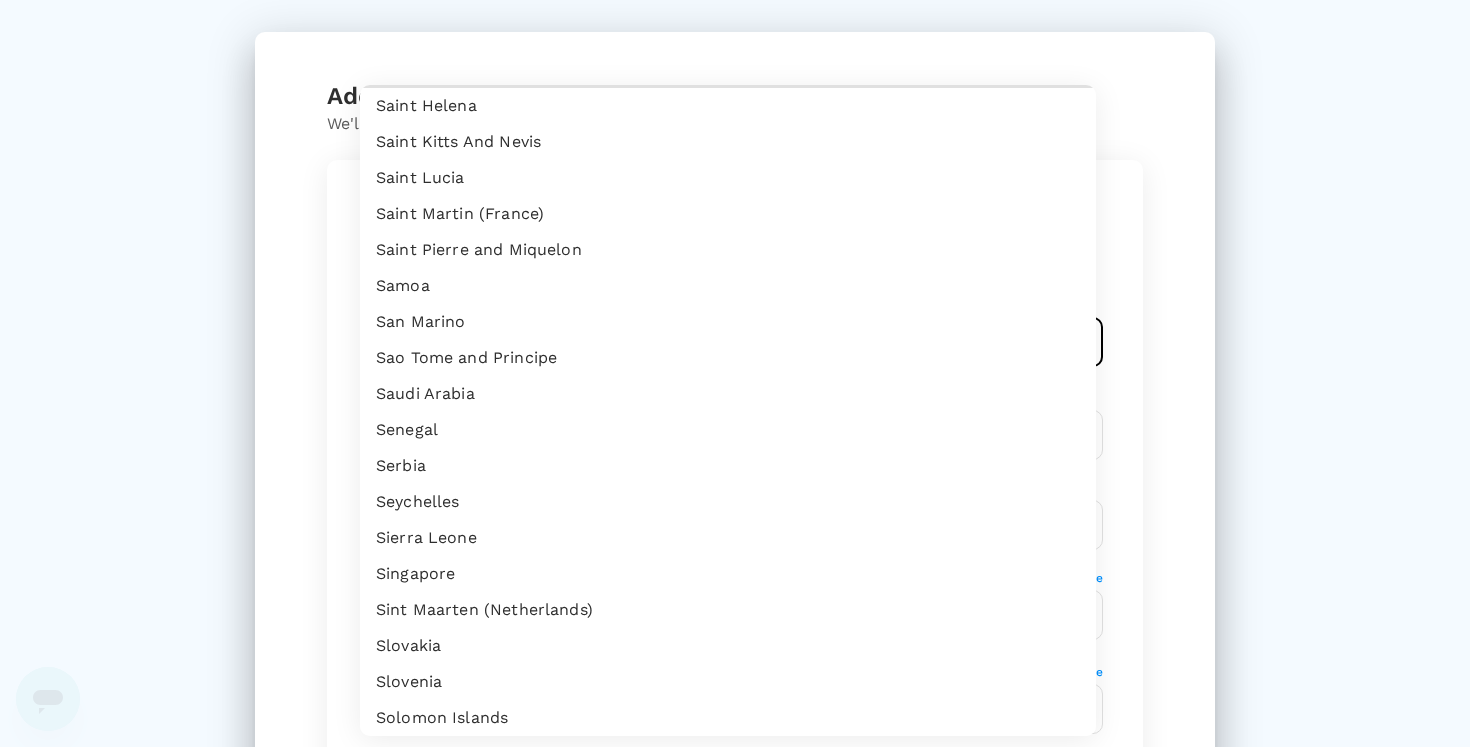 click on "Singapore" at bounding box center (728, 574) 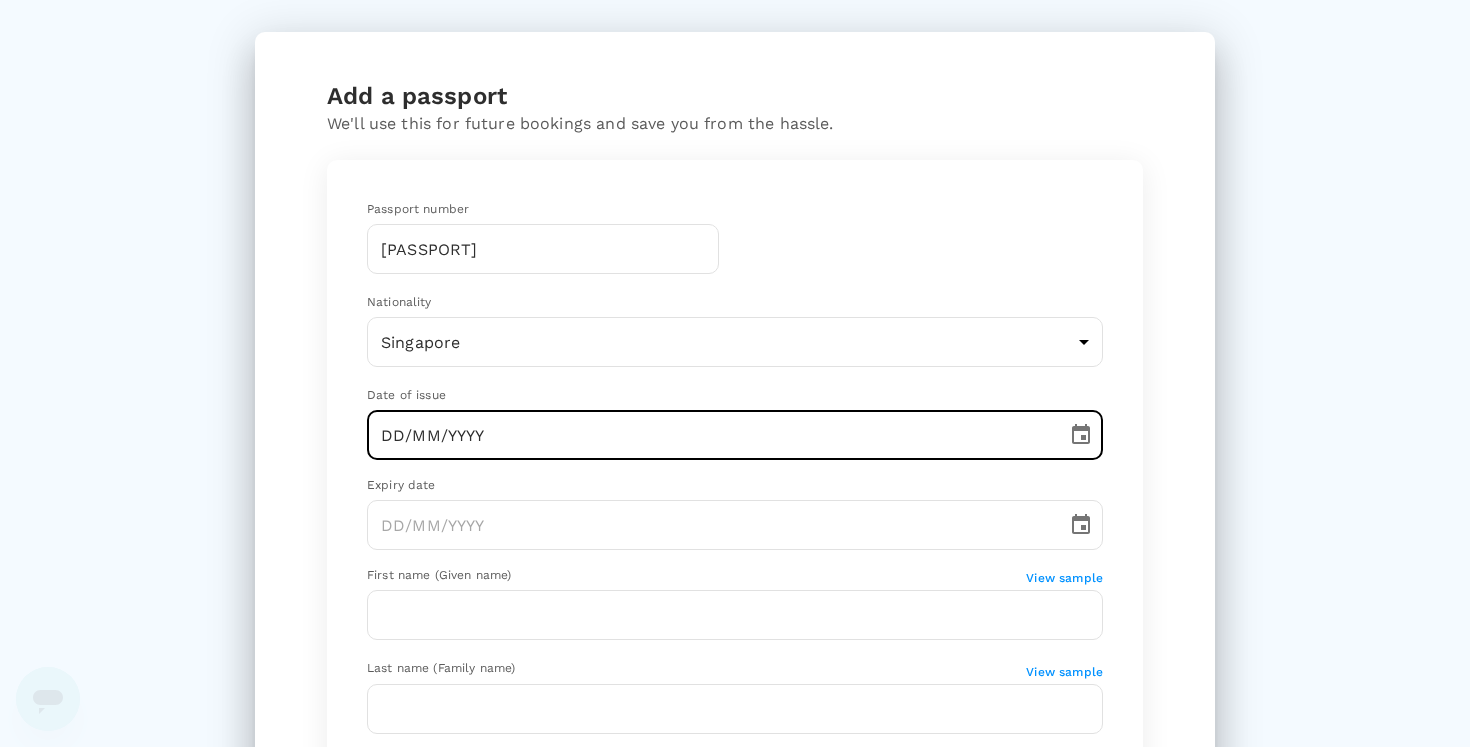 click on "DD/MM/YYYY" at bounding box center [710, 435] 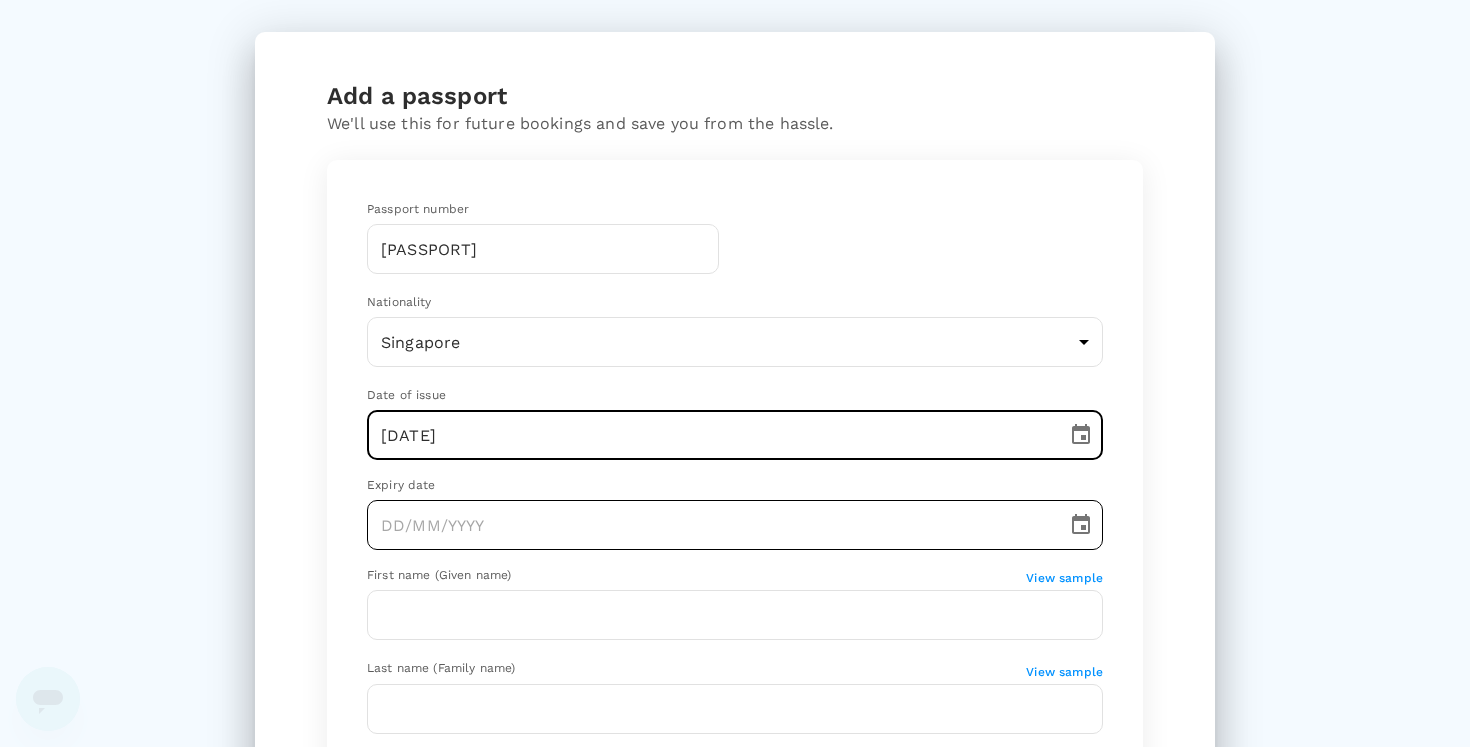type on "[DATE]" 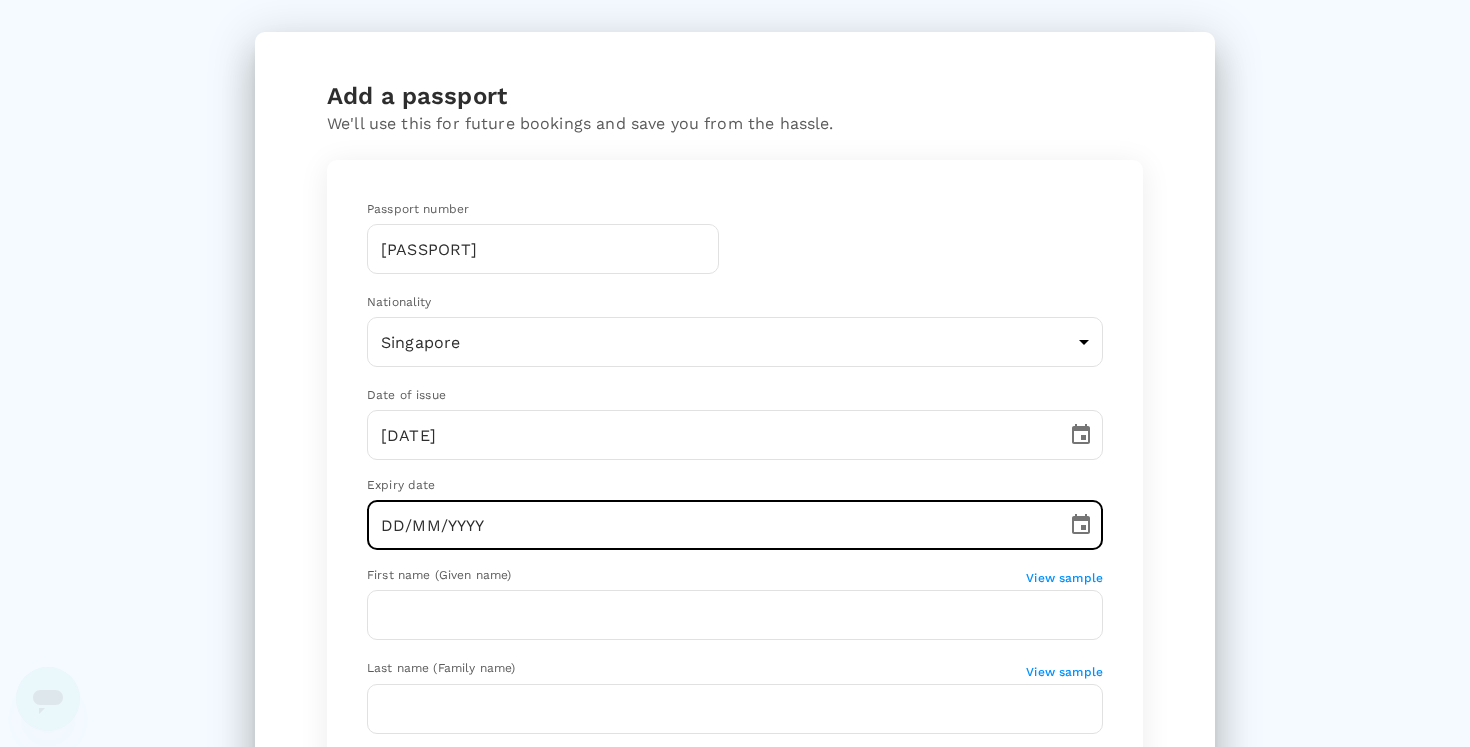 click on "DD/MM/YYYY" at bounding box center (710, 525) 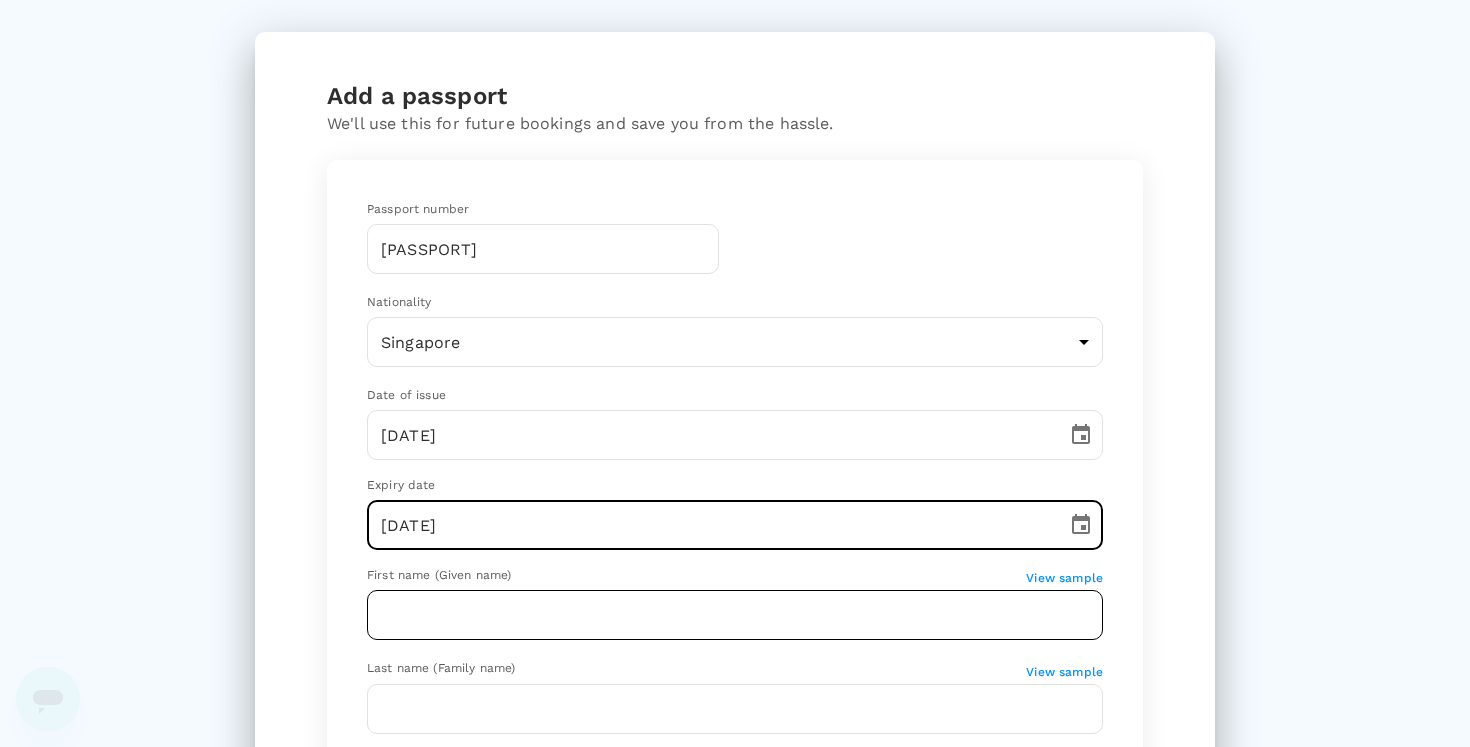 type on "[DATE]" 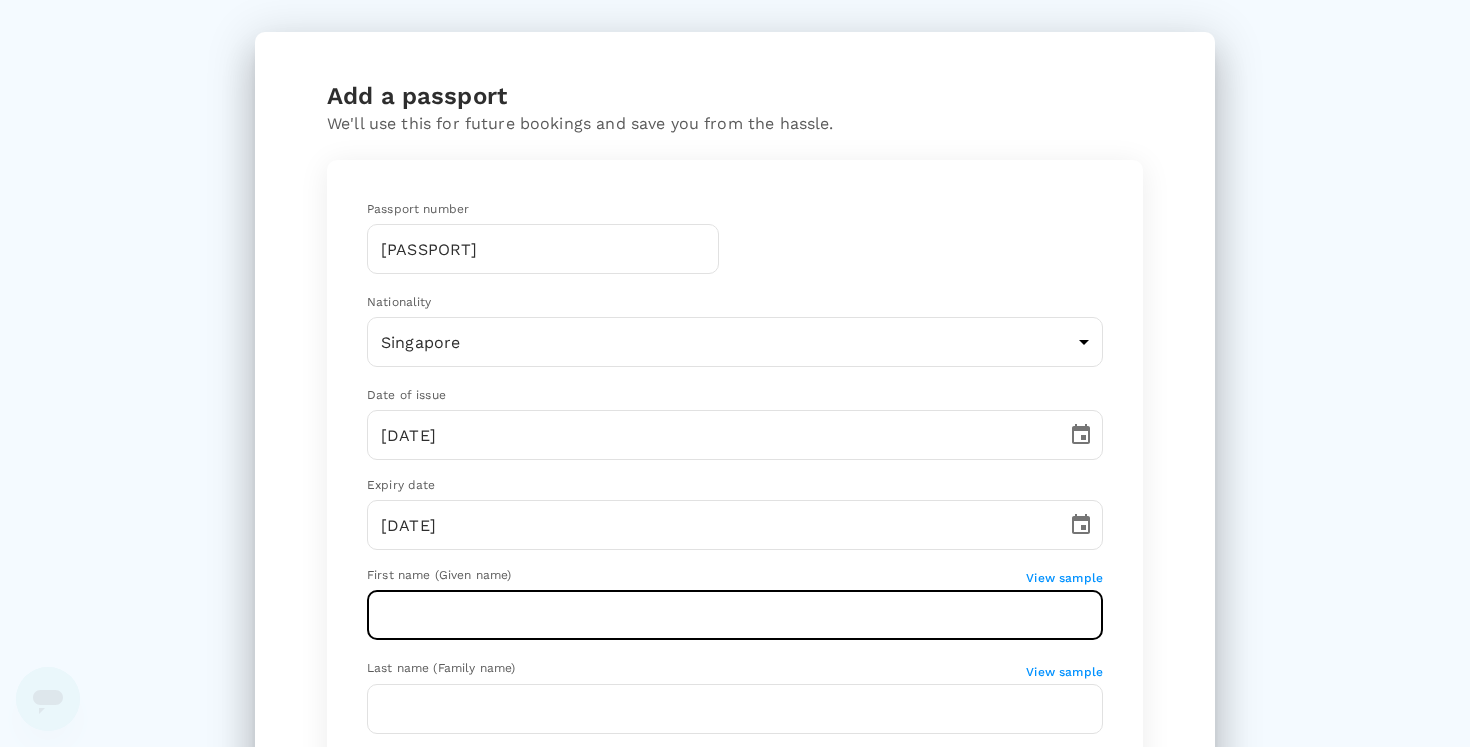 click at bounding box center (735, 615) 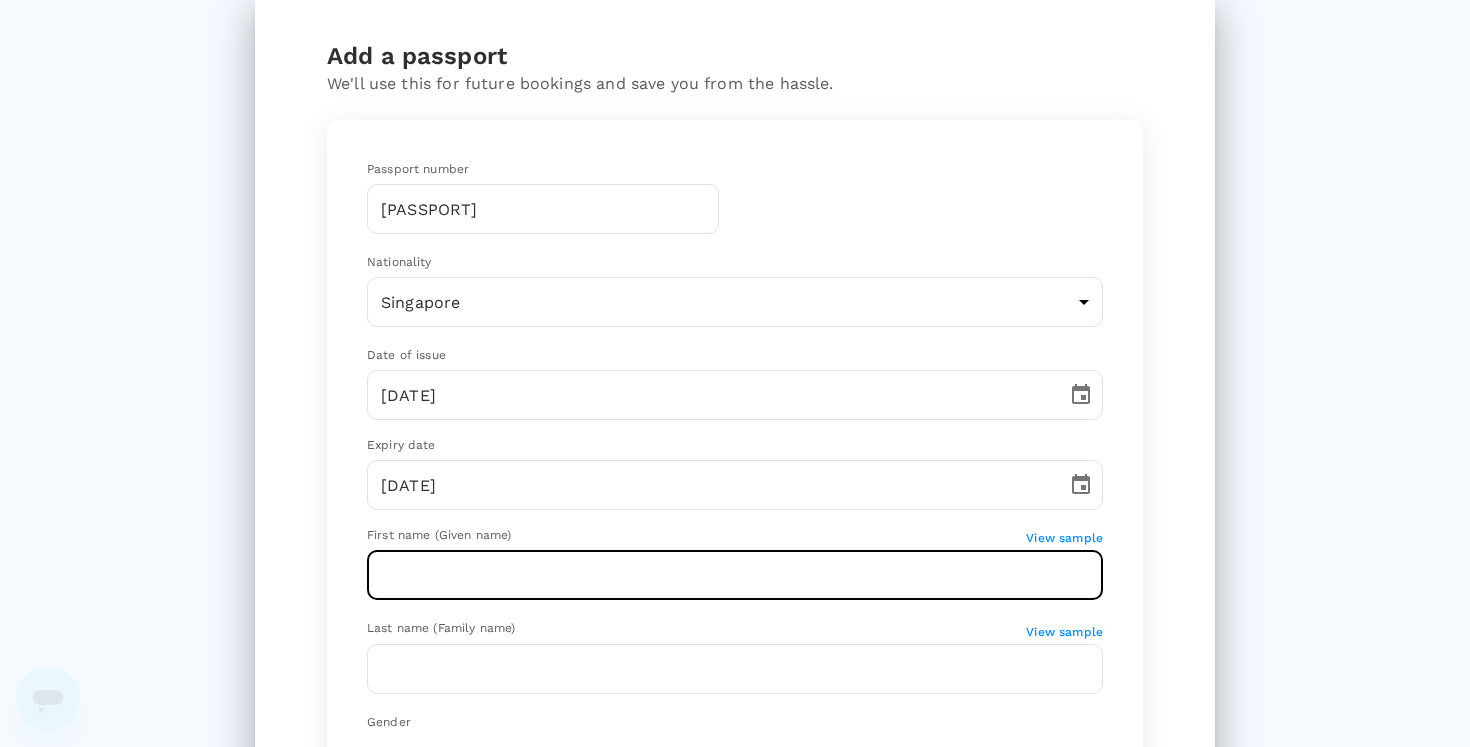 scroll, scrollTop: 42, scrollLeft: 0, axis: vertical 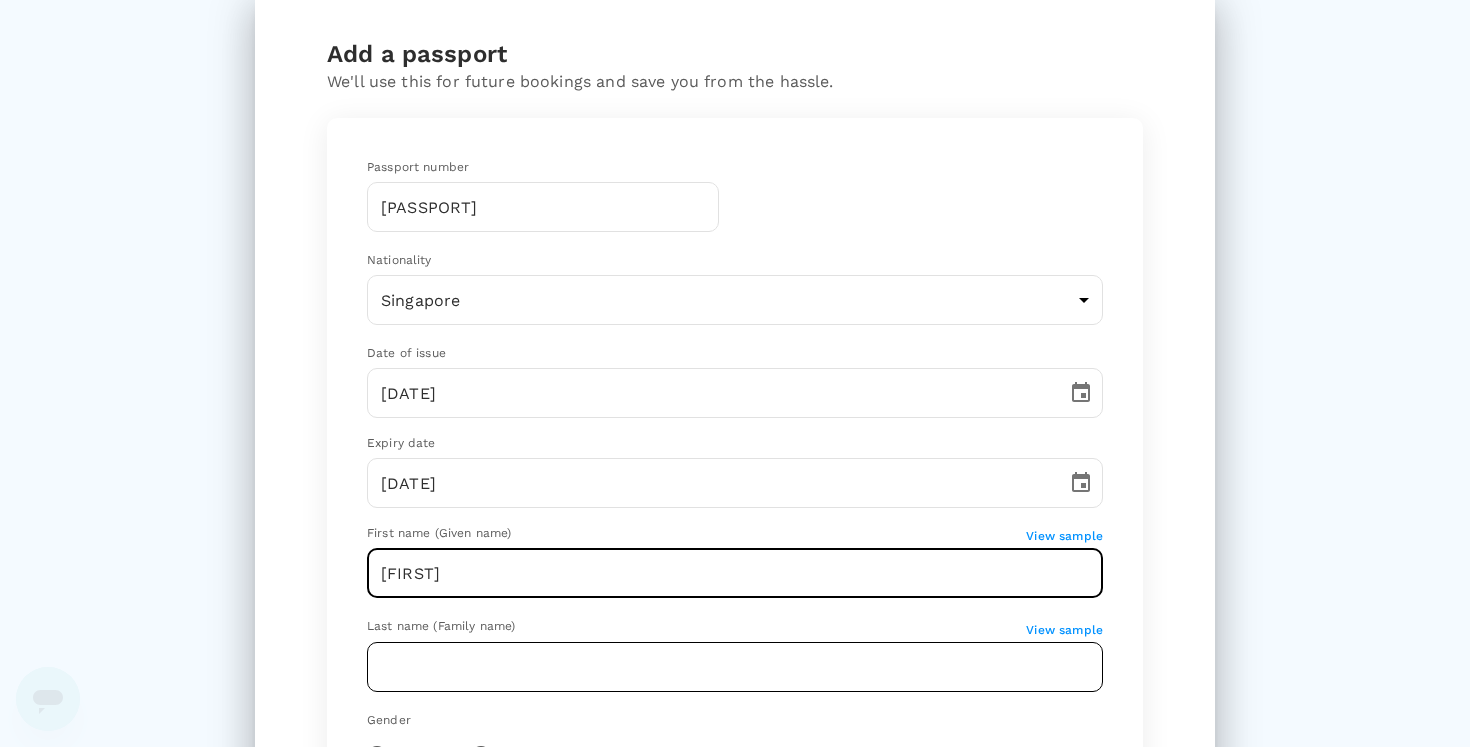 type on "[FIRST]" 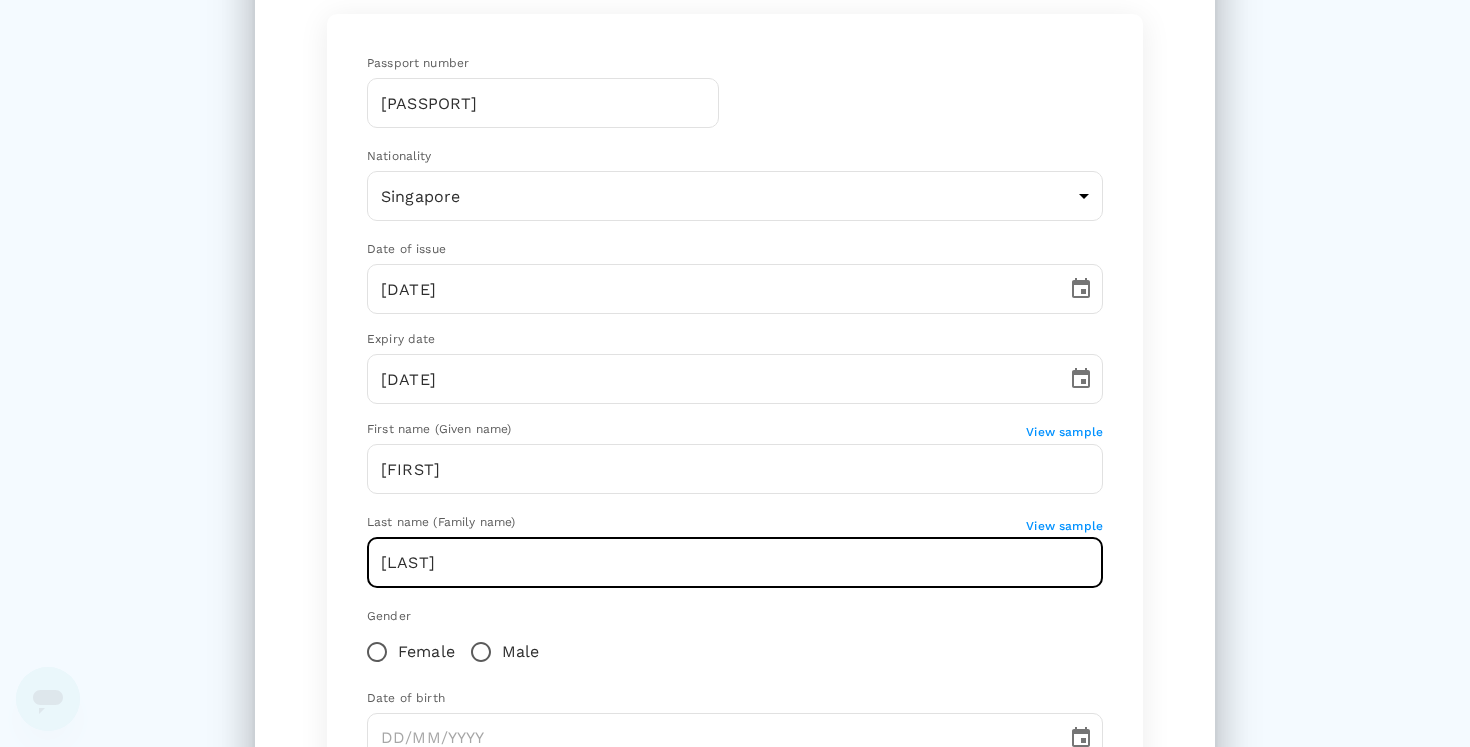 scroll, scrollTop: 148, scrollLeft: 0, axis: vertical 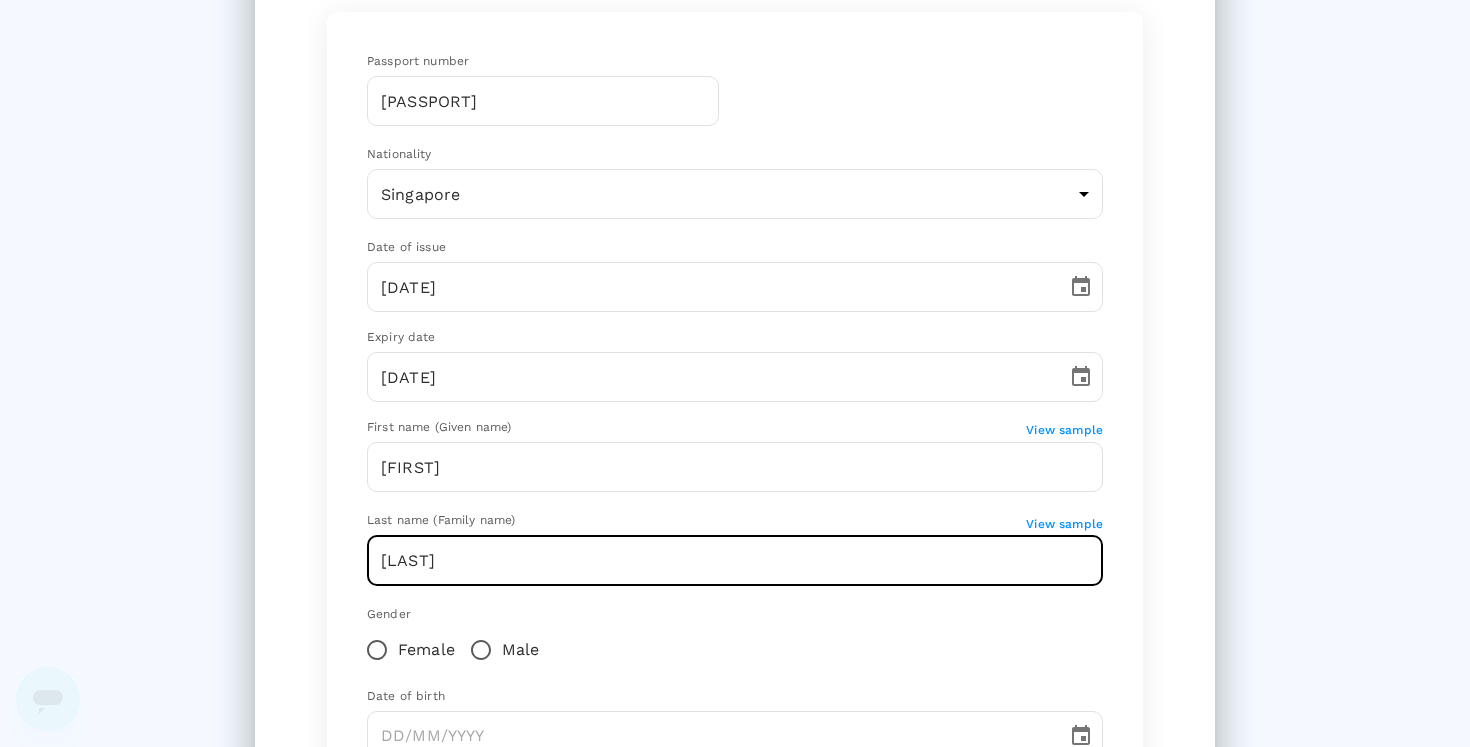 type on "[LAST]" 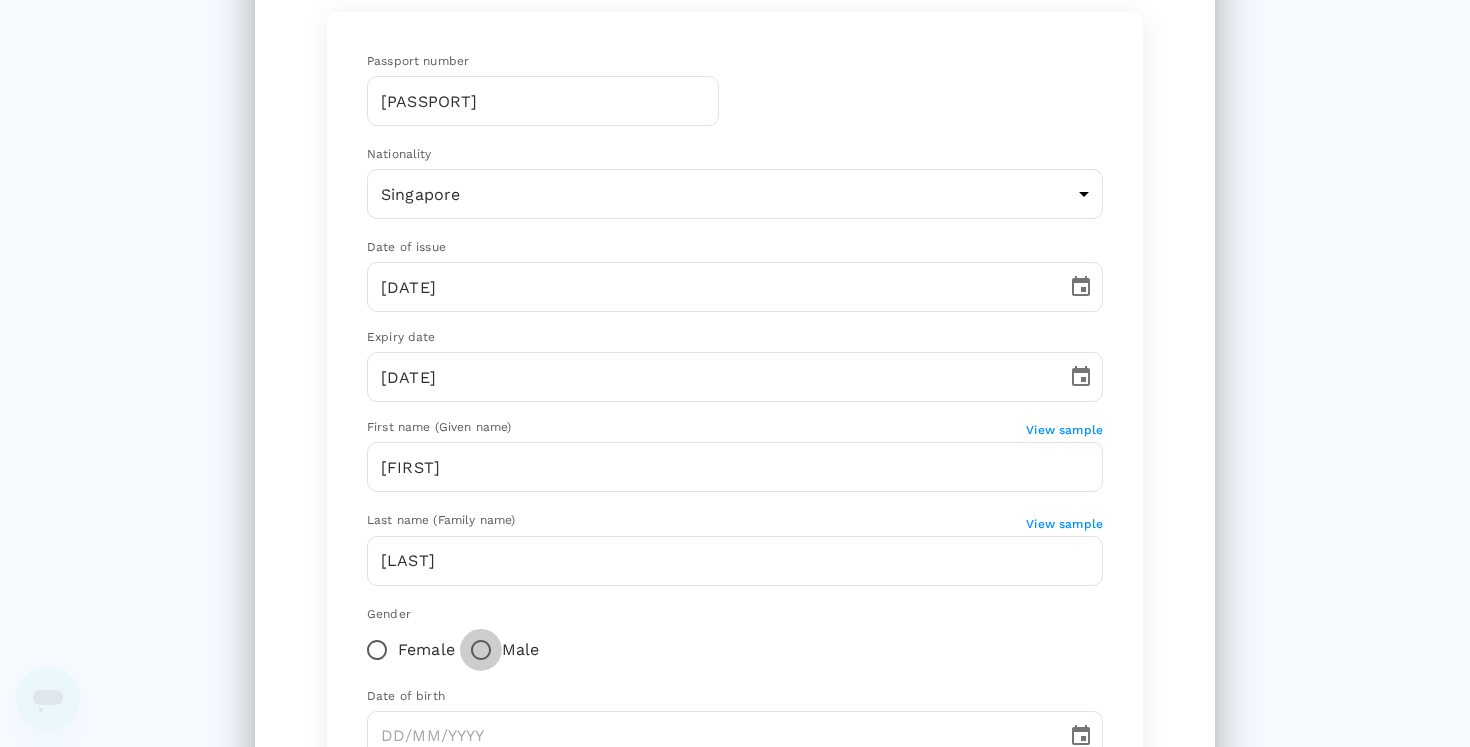 click on "Male" at bounding box center (481, 650) 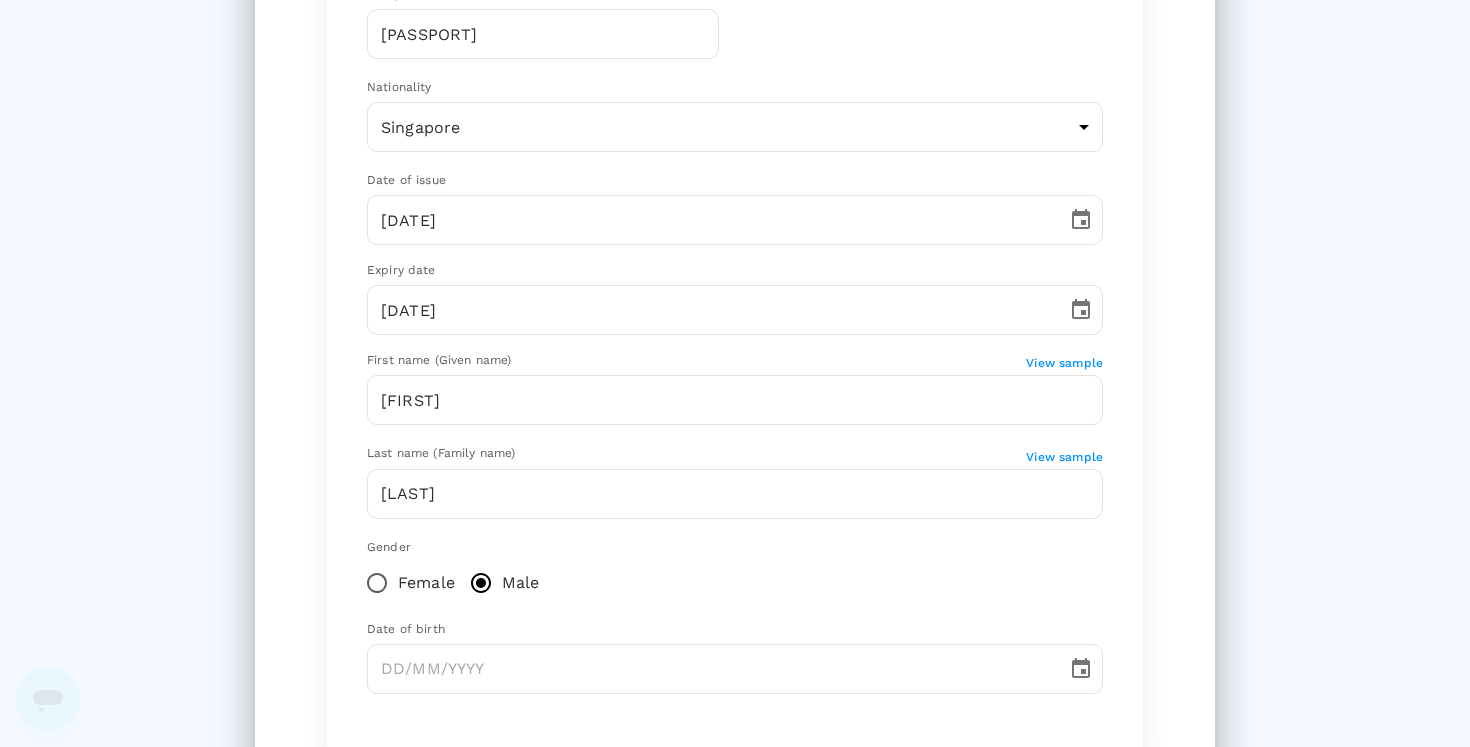 scroll, scrollTop: 218, scrollLeft: 0, axis: vertical 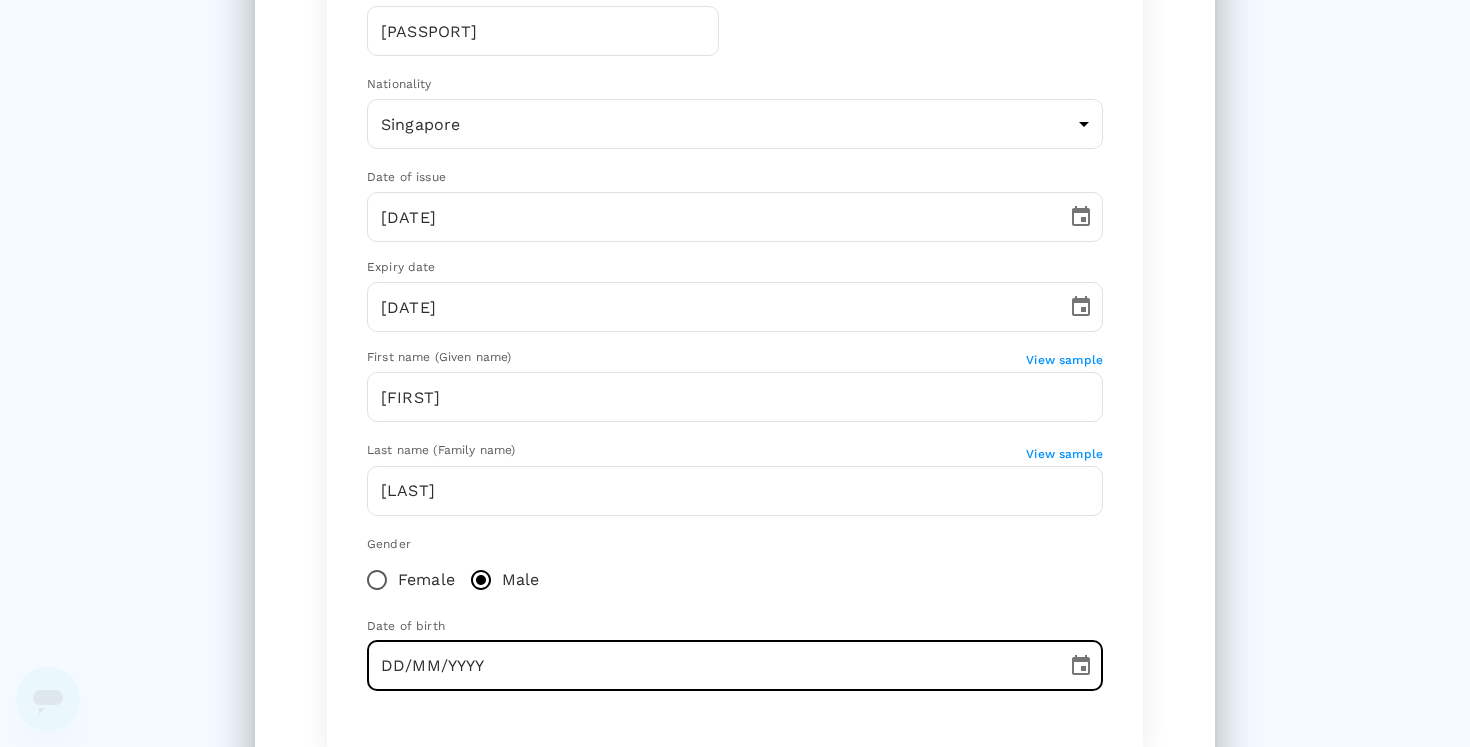 click on "DD/MM/YYYY" at bounding box center (710, 666) 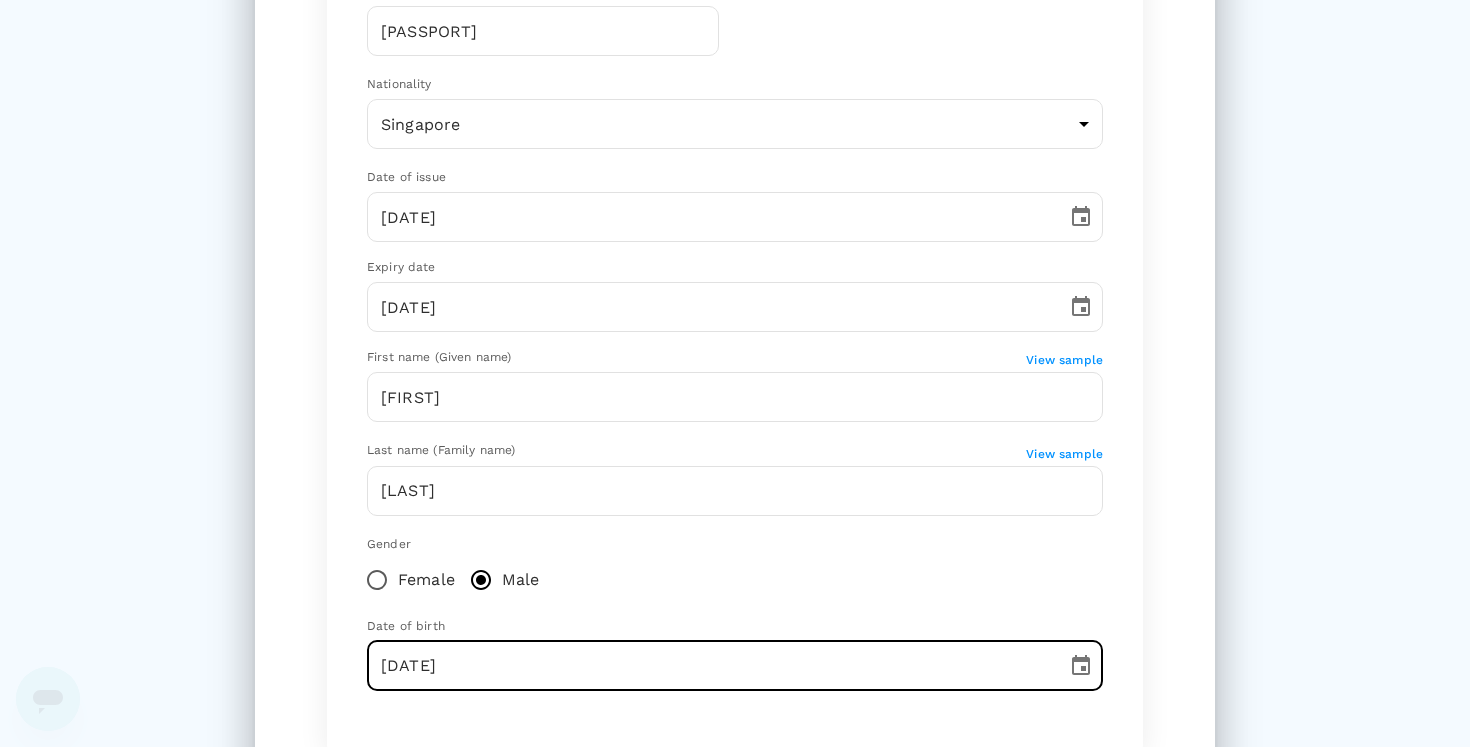 type on "[DATE]" 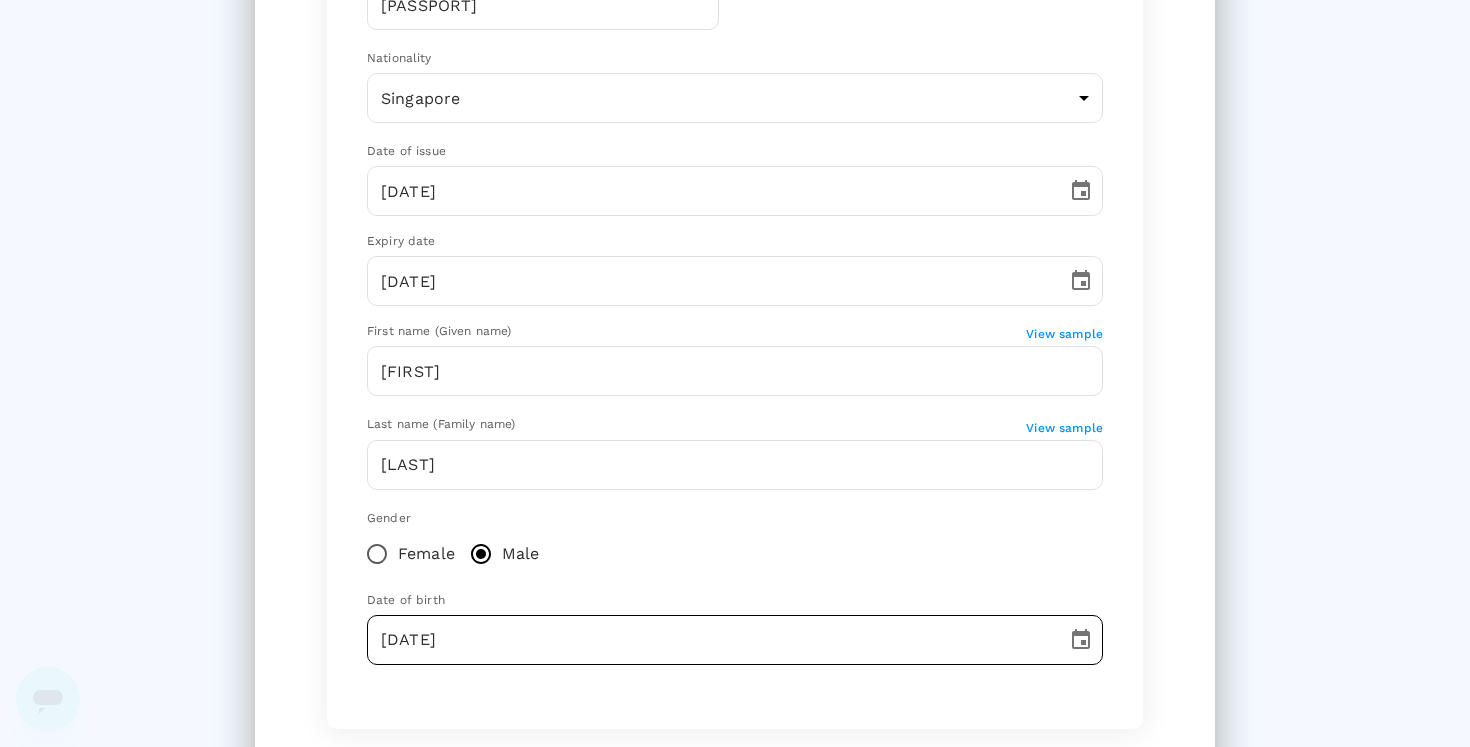 scroll, scrollTop: 390, scrollLeft: 0, axis: vertical 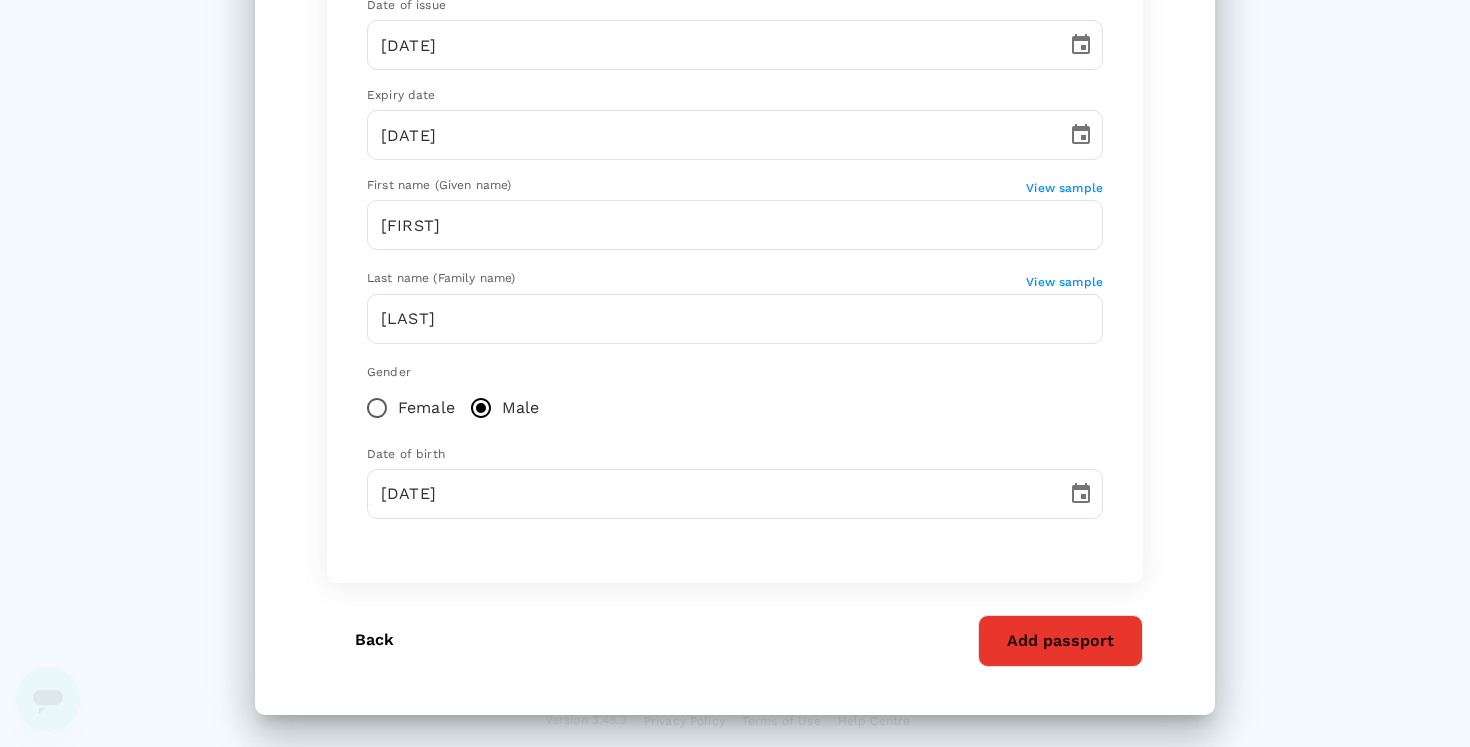 click on "Add passport" at bounding box center [1060, 641] 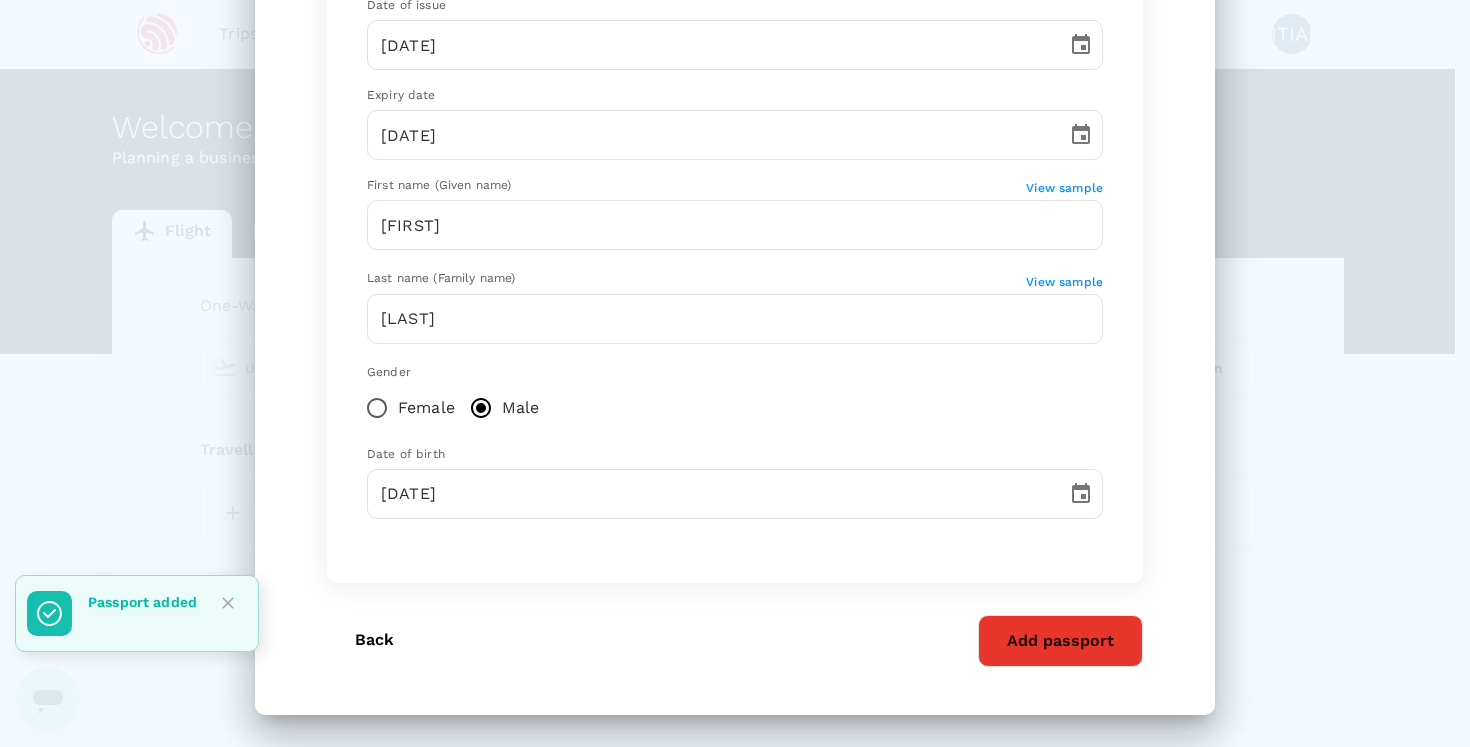 type 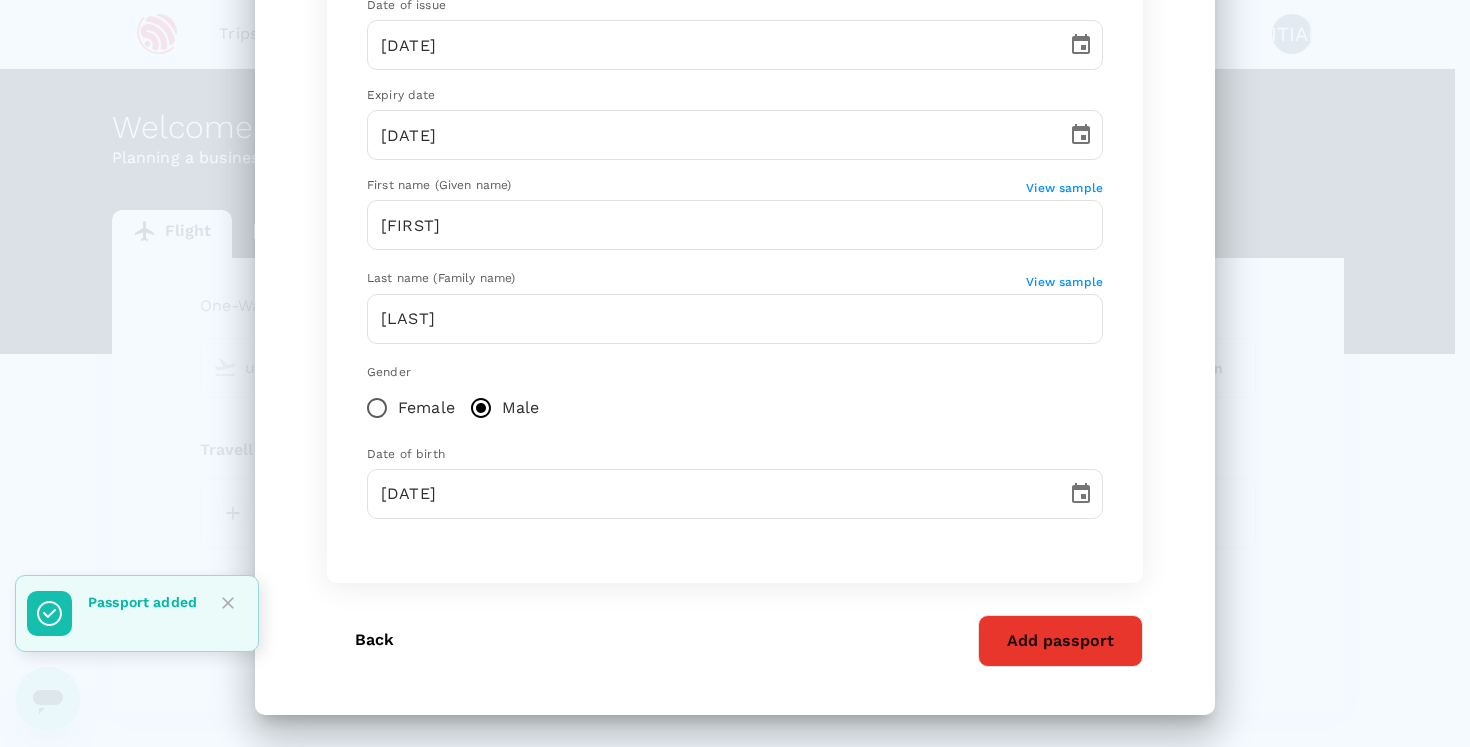 type 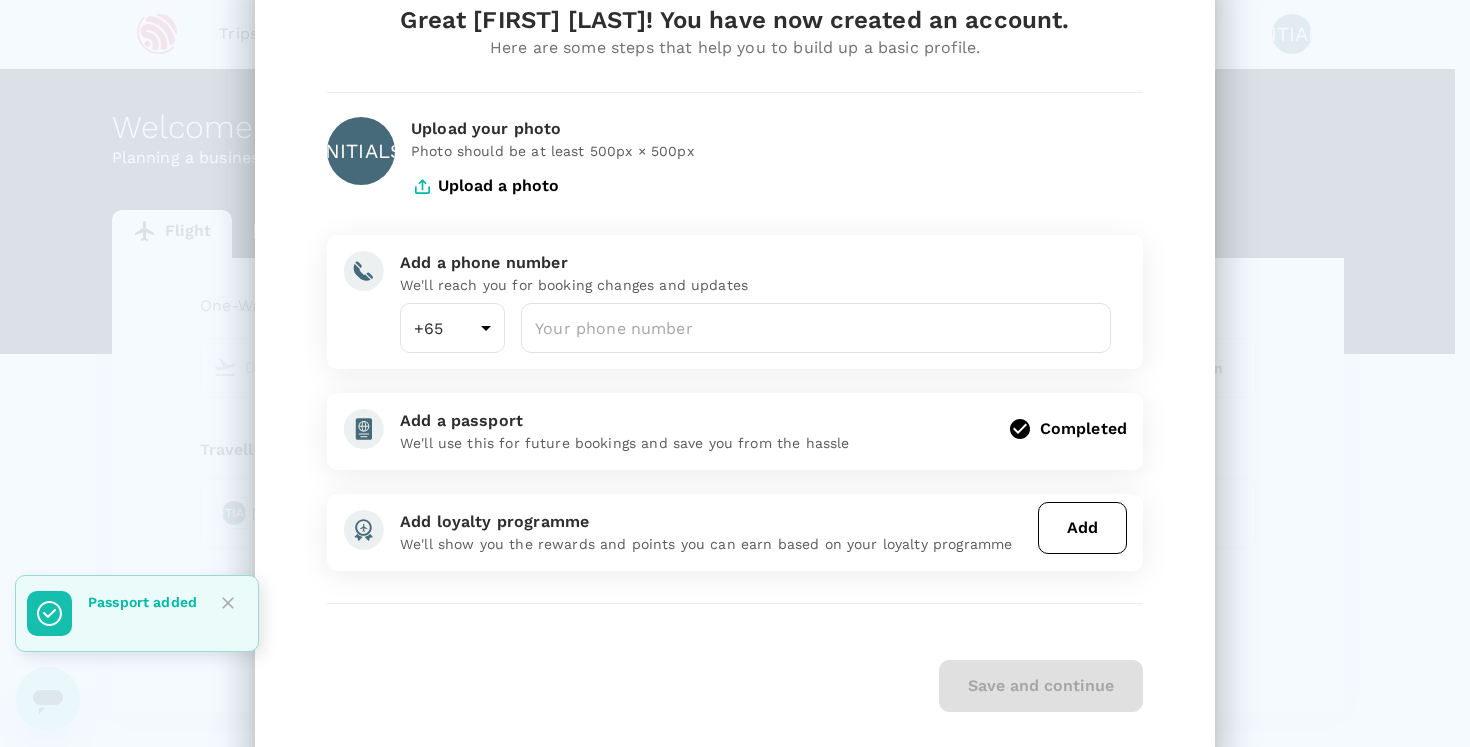 scroll, scrollTop: 0, scrollLeft: 0, axis: both 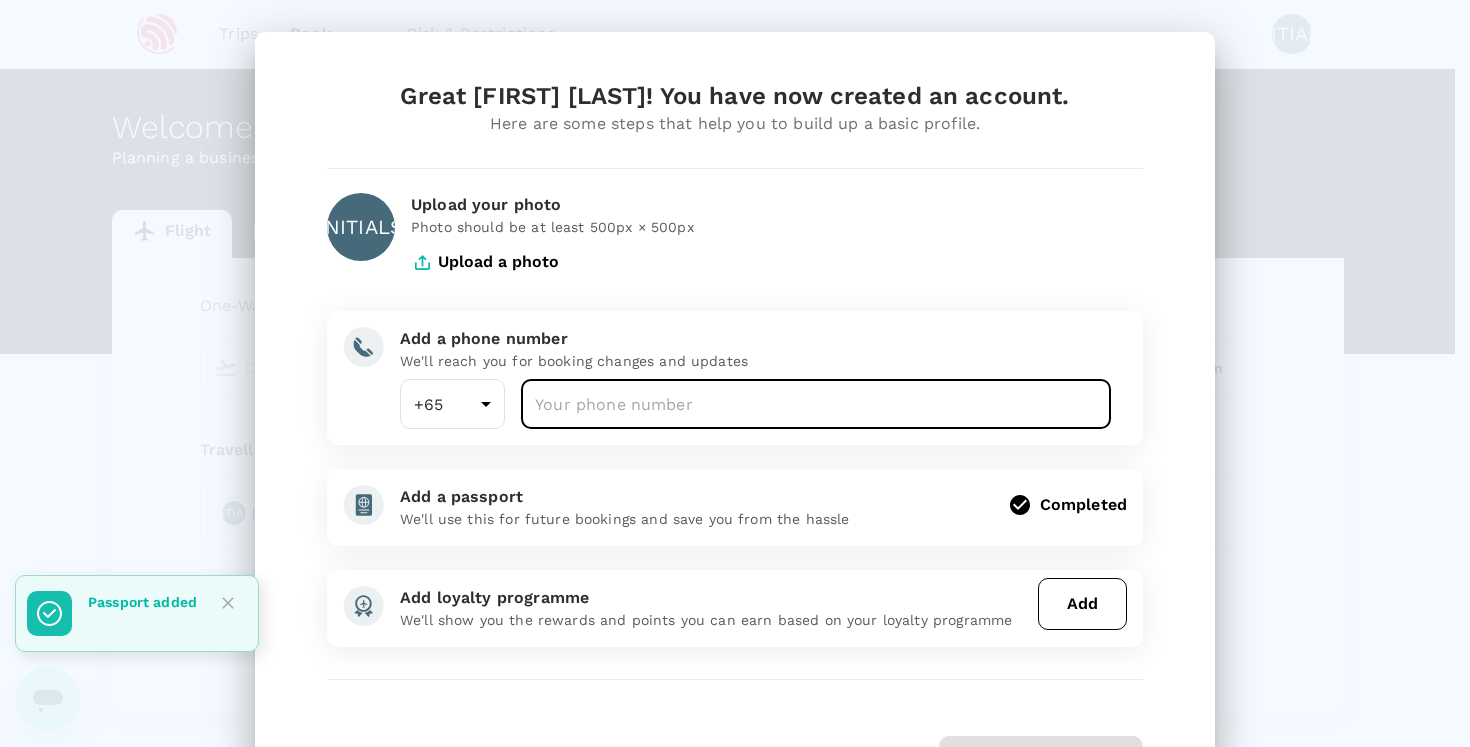 click at bounding box center [816, 404] 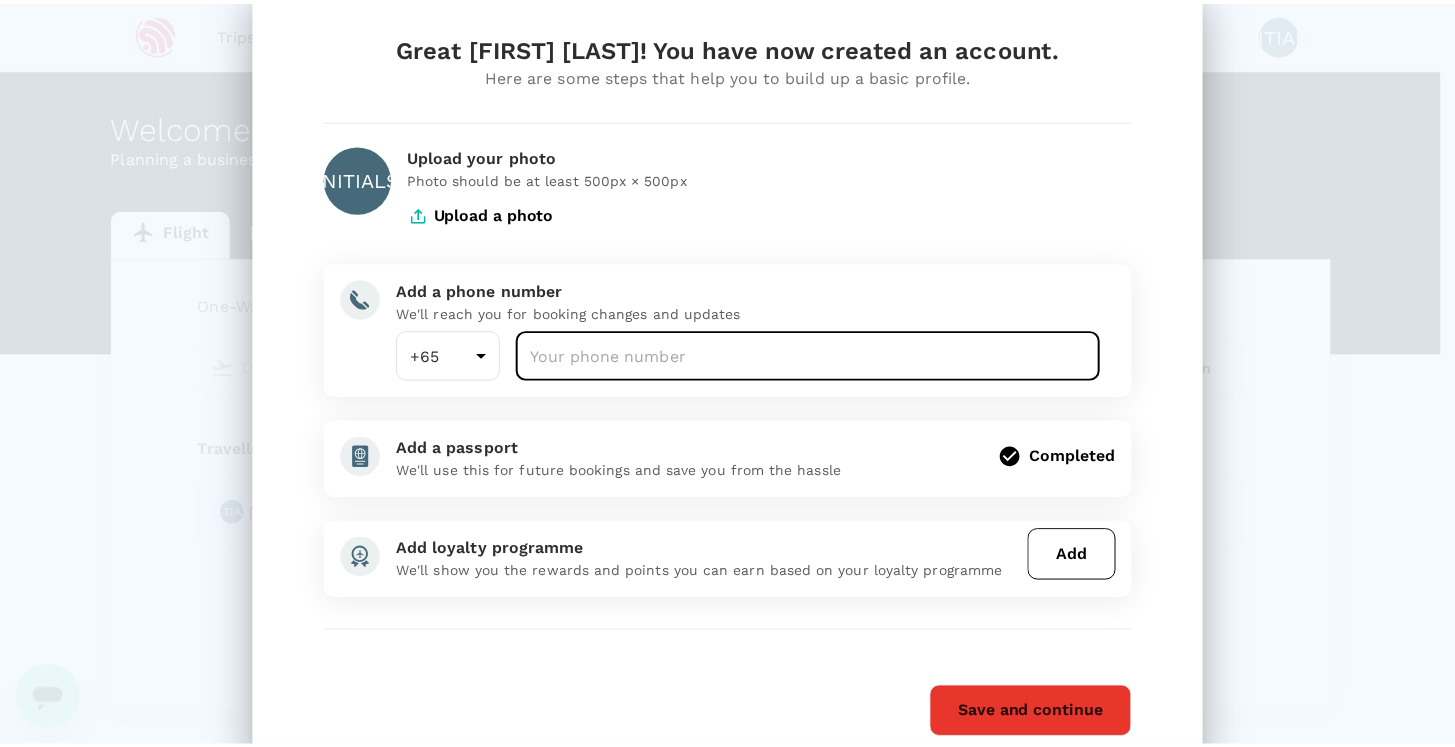 scroll, scrollTop: 122, scrollLeft: 0, axis: vertical 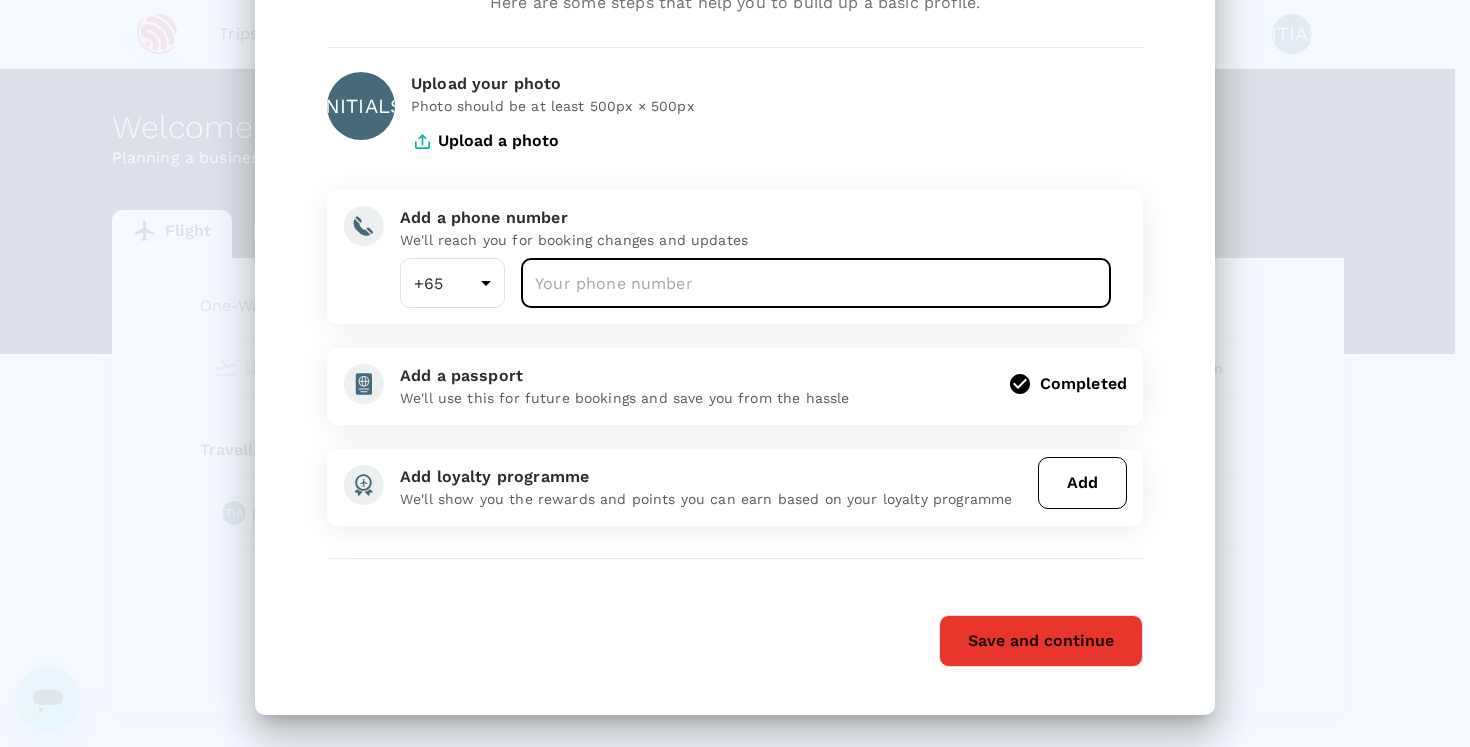 type on "[POSTAL_CODE]" 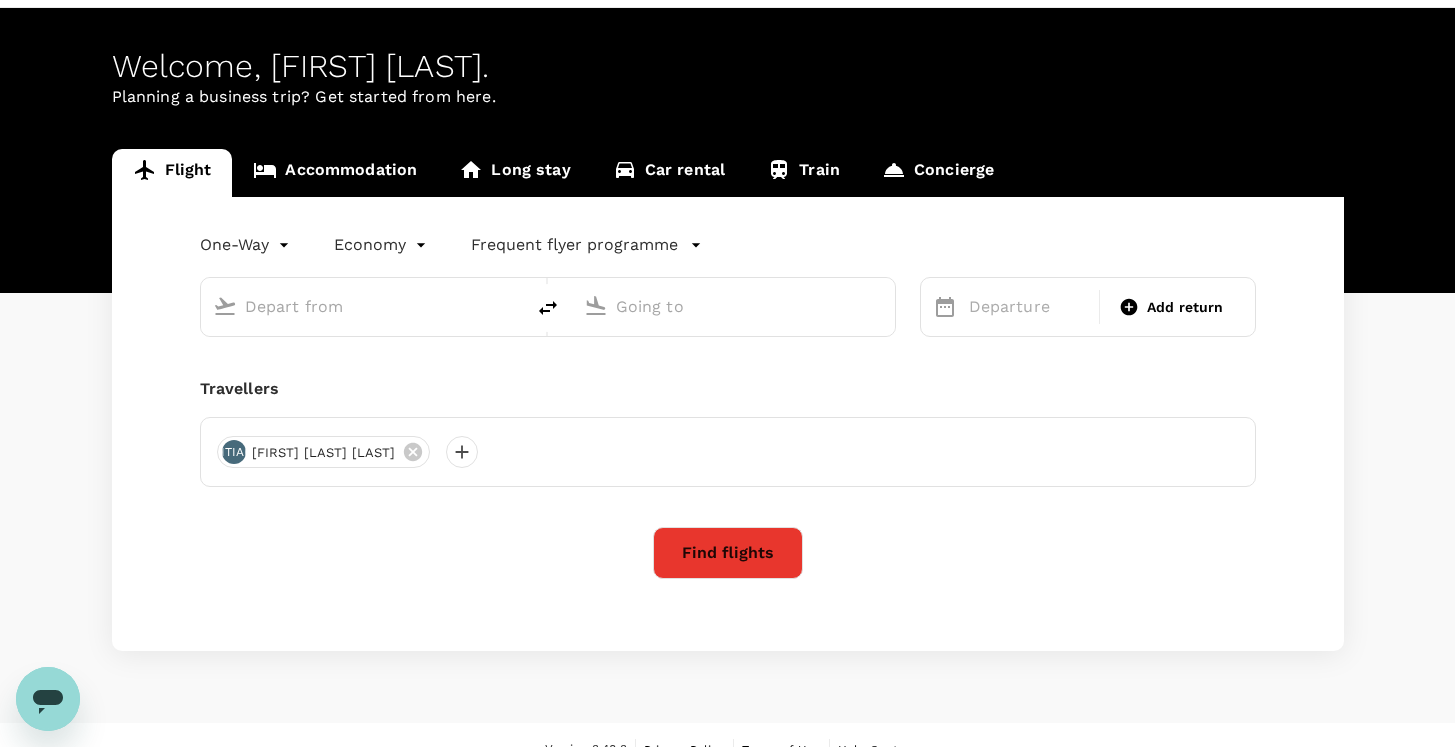 scroll, scrollTop: 0, scrollLeft: 0, axis: both 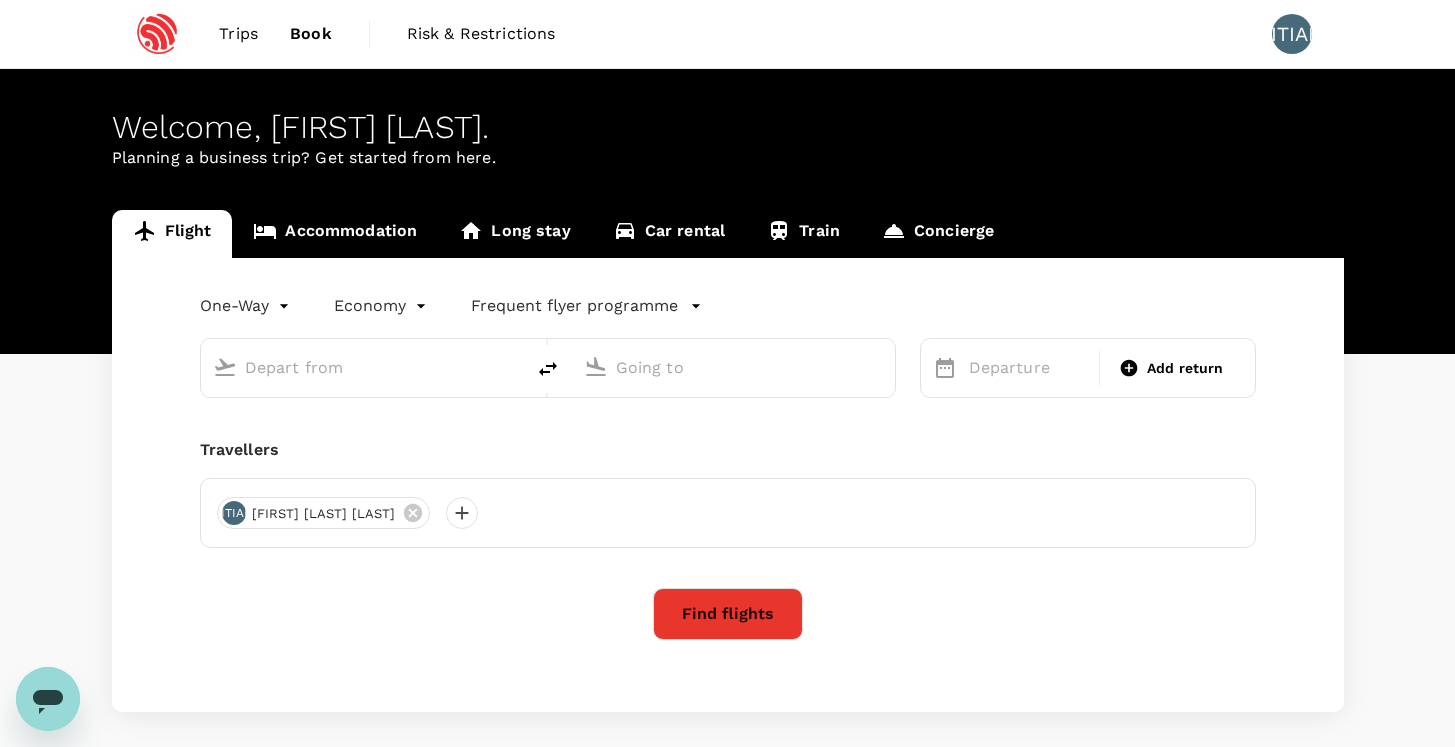 click on "Accommodation" at bounding box center (335, 234) 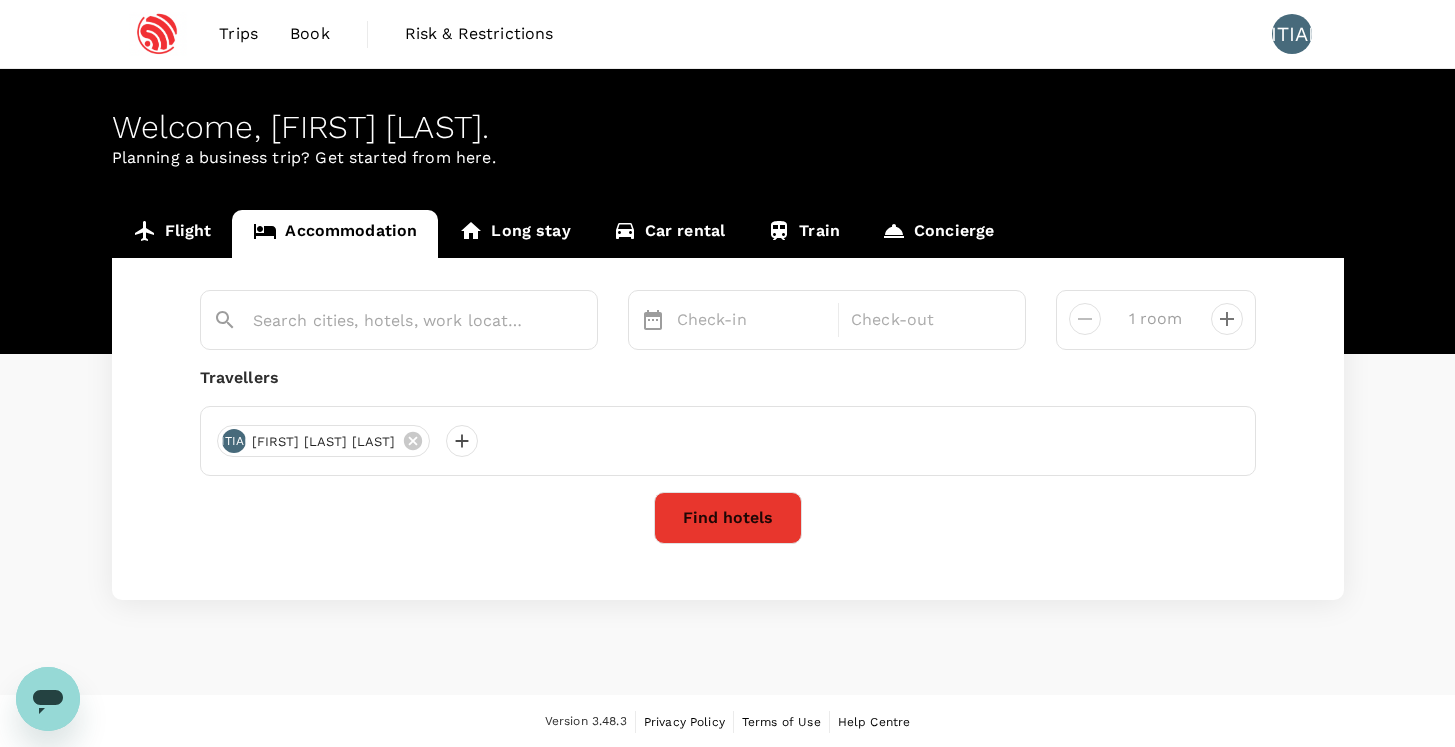 click on "Long stay" at bounding box center [514, 234] 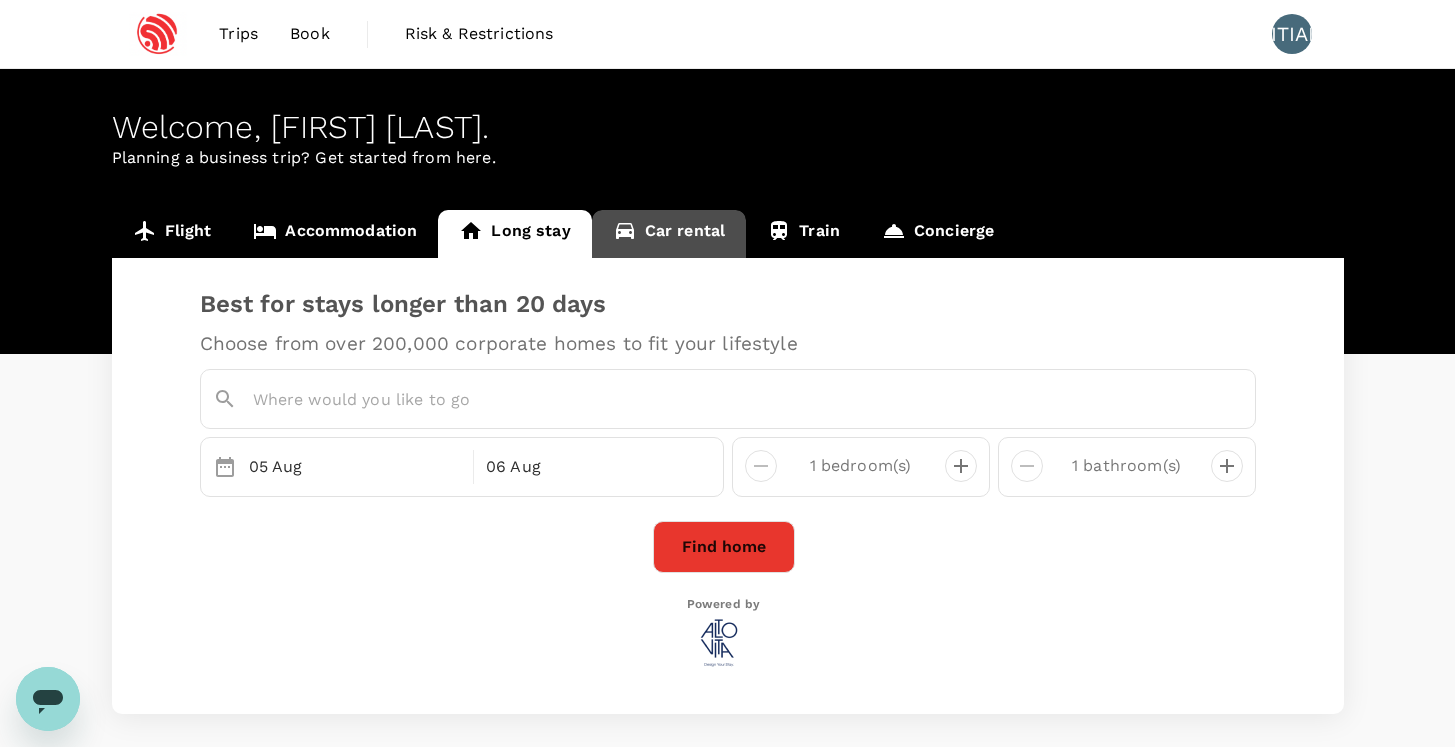 click on "Car rental" at bounding box center [669, 234] 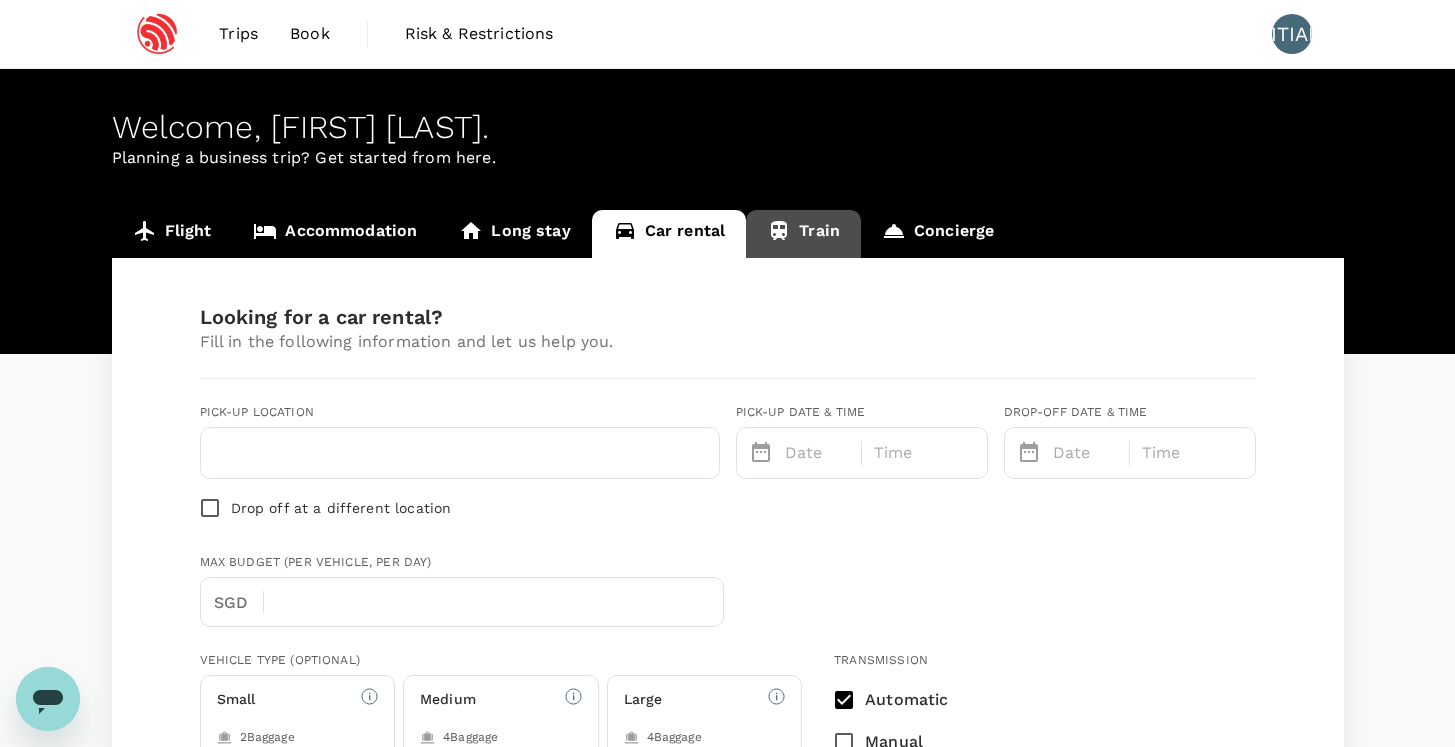 click on "Train" at bounding box center [803, 234] 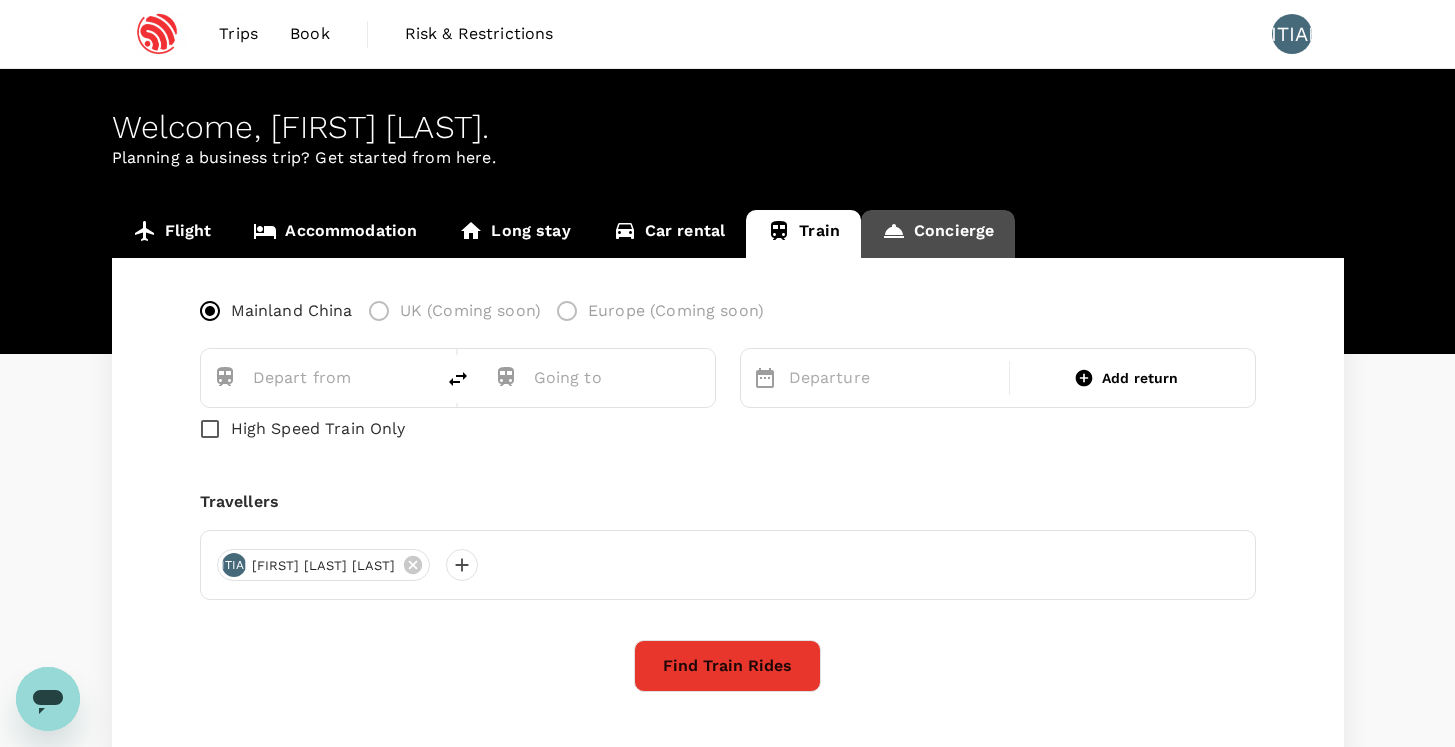 click on "Concierge" at bounding box center (938, 234) 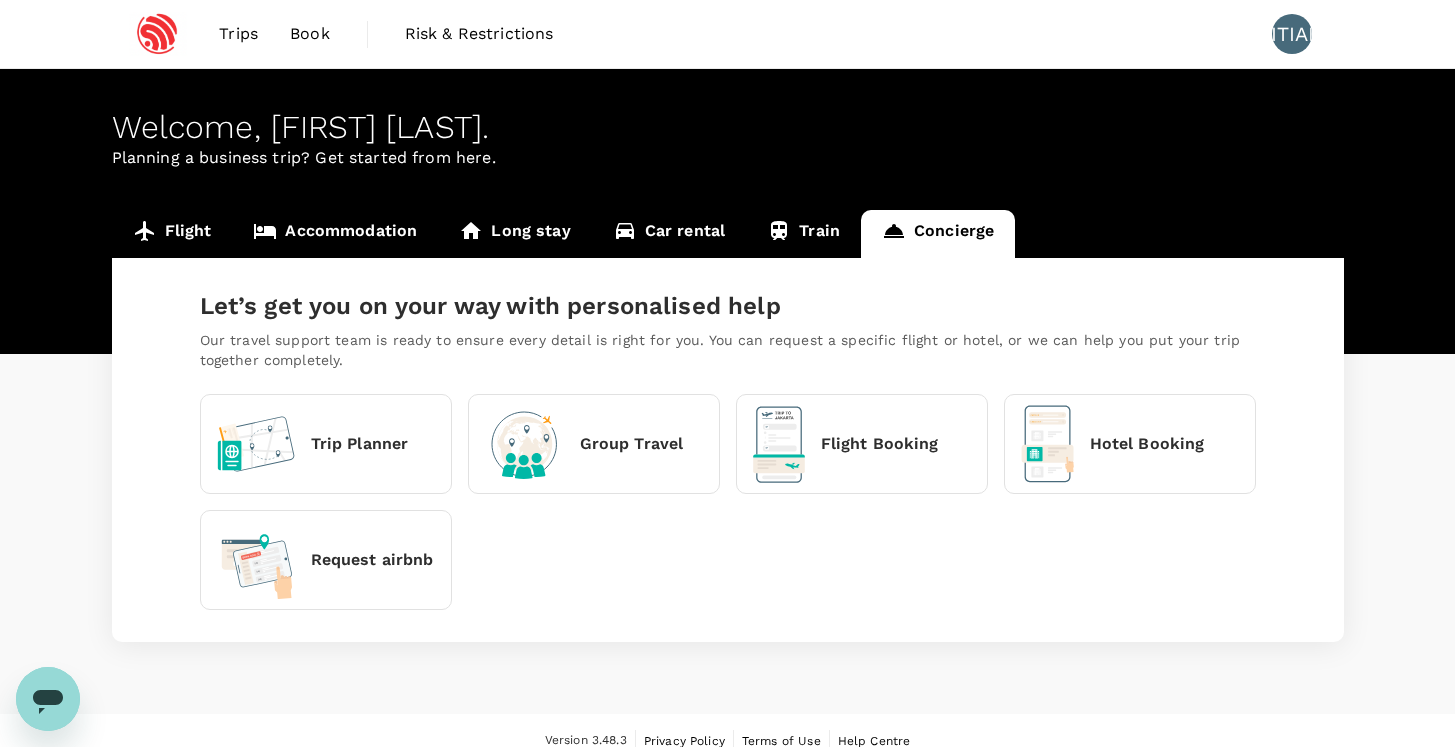 click on "Flight" at bounding box center [172, 234] 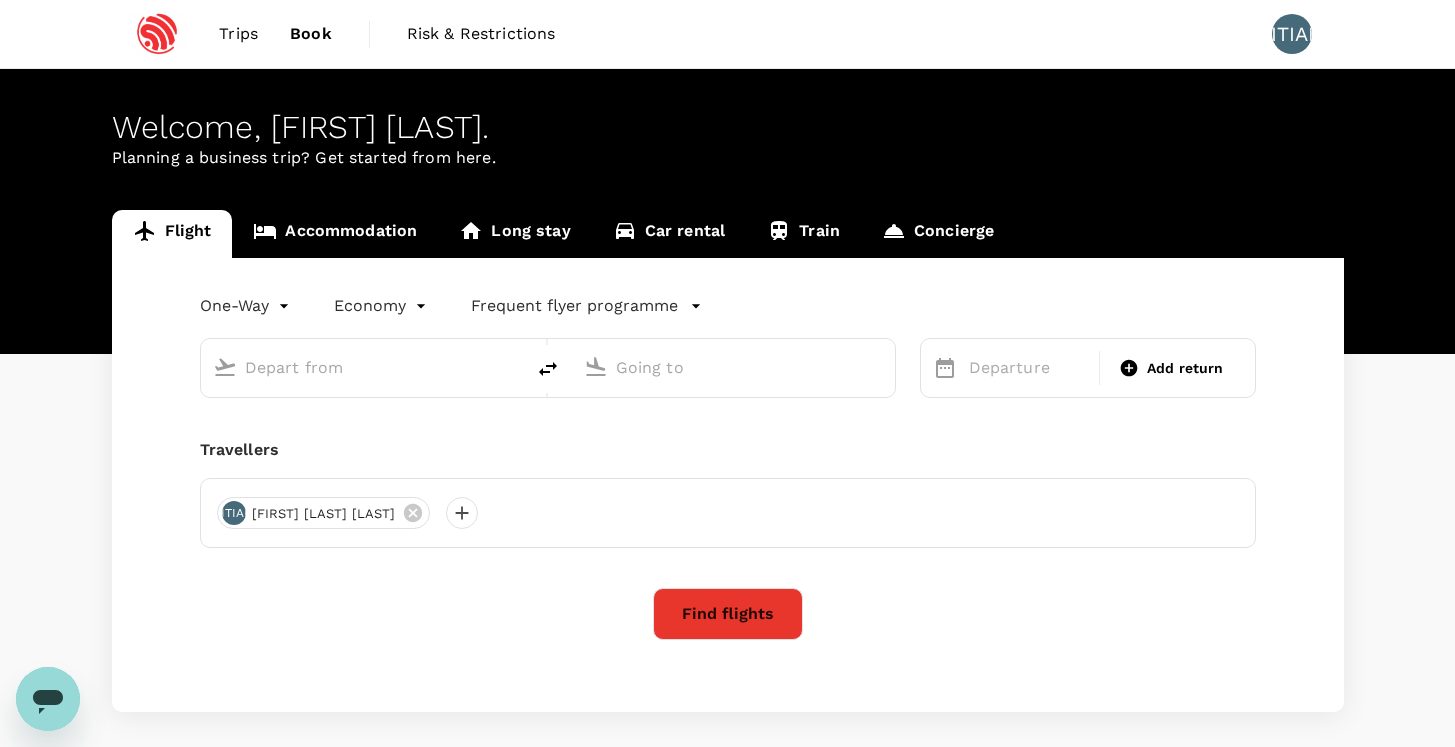 click on "Trips" at bounding box center (238, 34) 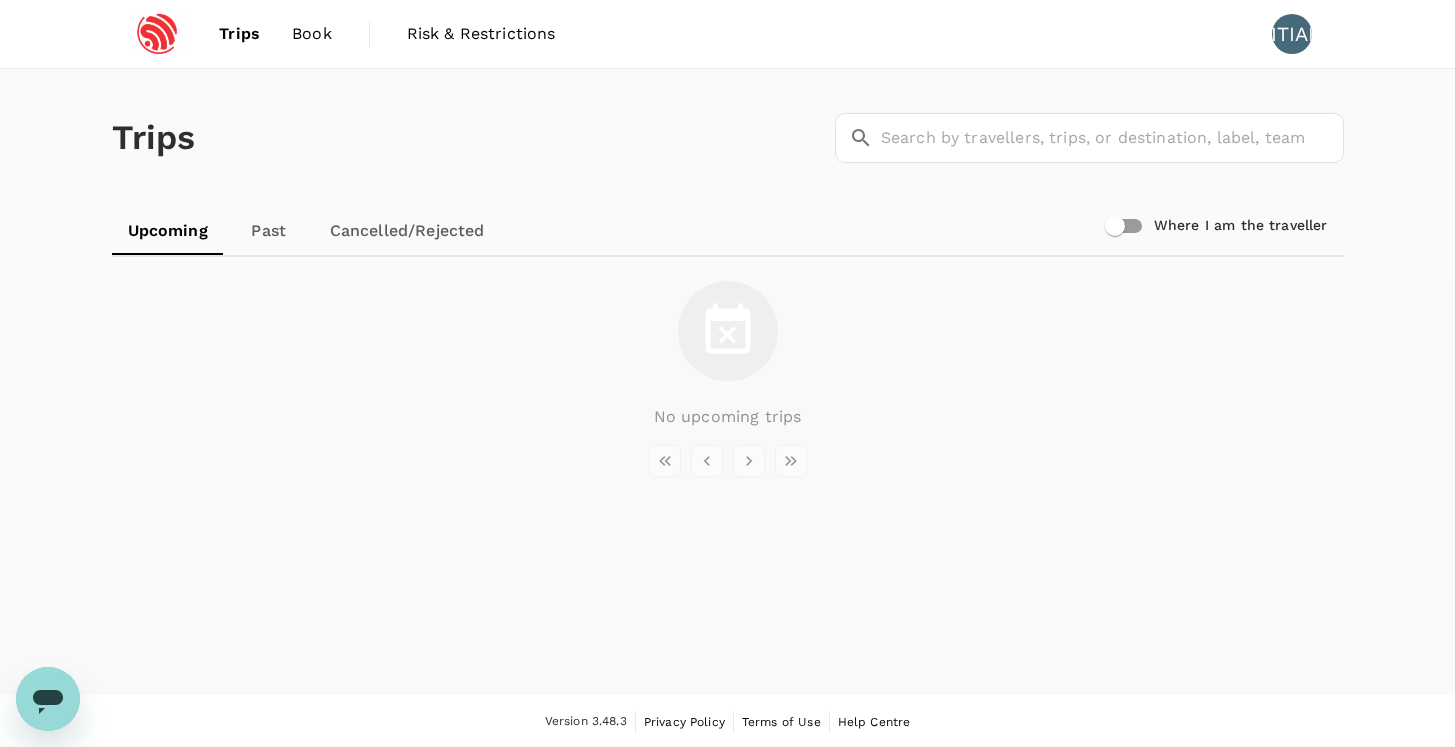 click on "Past" at bounding box center [269, 231] 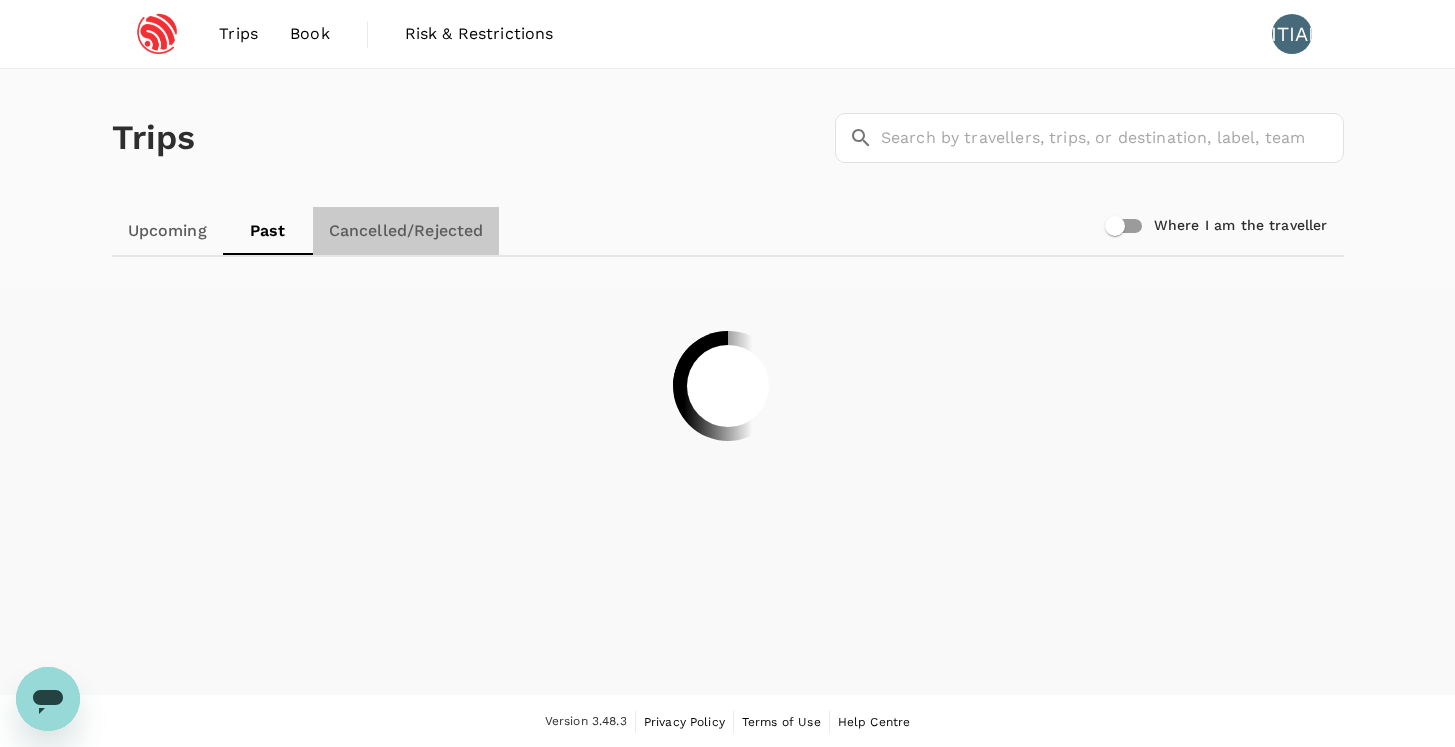 click on "Cancelled/Rejected" at bounding box center [406, 231] 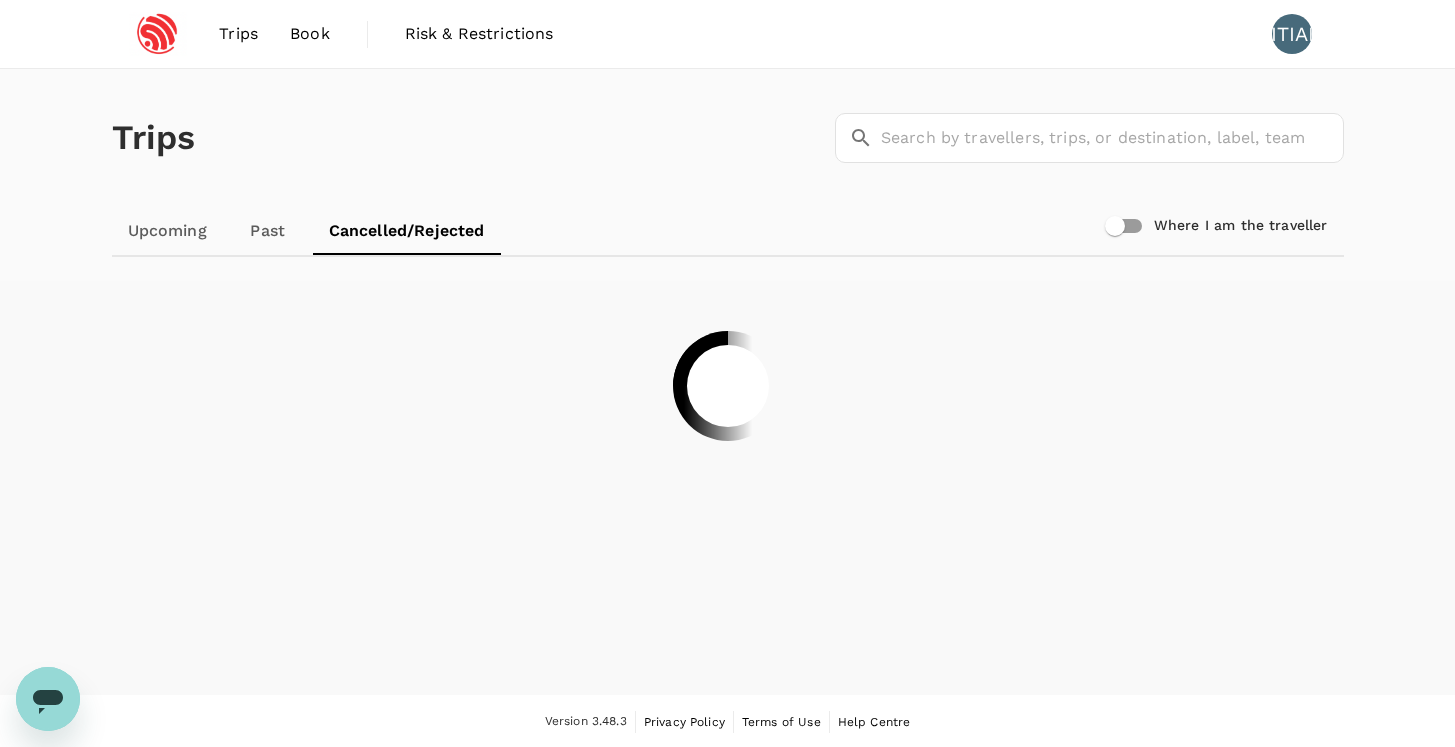 click on "Risk & Restrictions" at bounding box center [479, 34] 